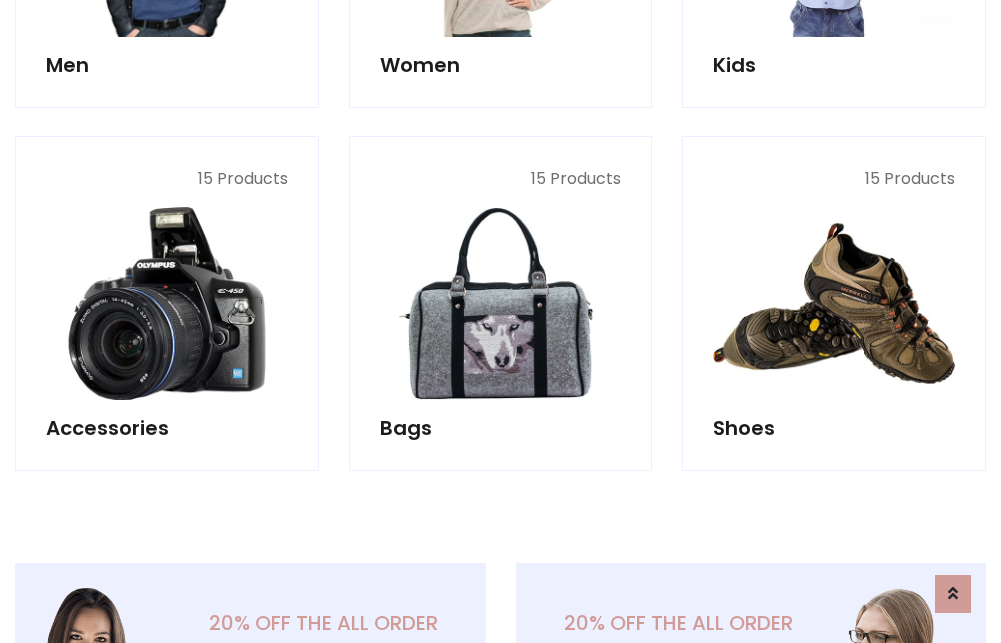 scroll, scrollTop: 853, scrollLeft: 0, axis: vertical 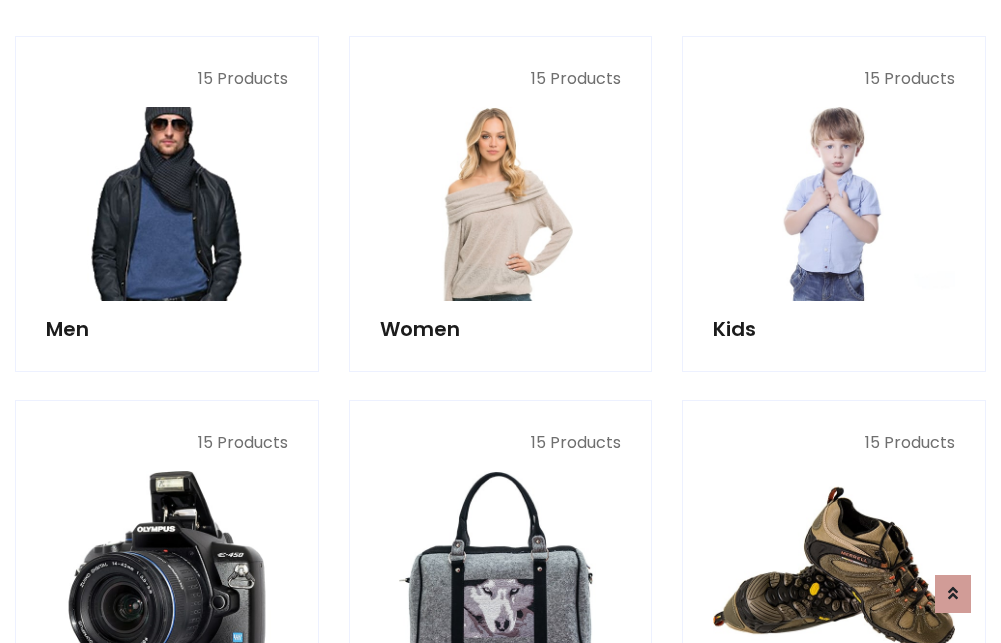 click at bounding box center (167, 204) 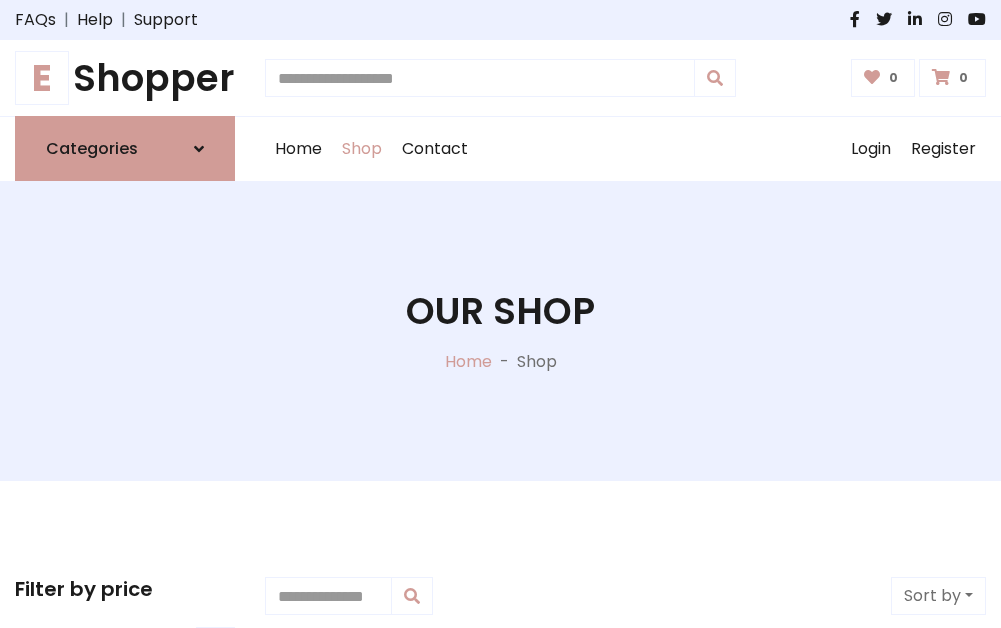 scroll, scrollTop: 807, scrollLeft: 0, axis: vertical 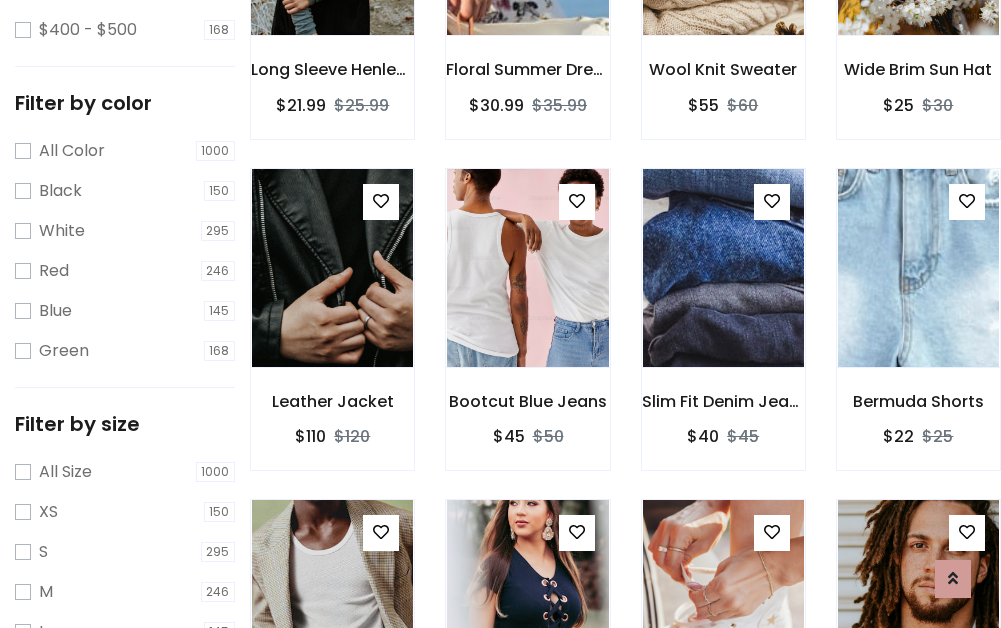 click at bounding box center [332, -64] 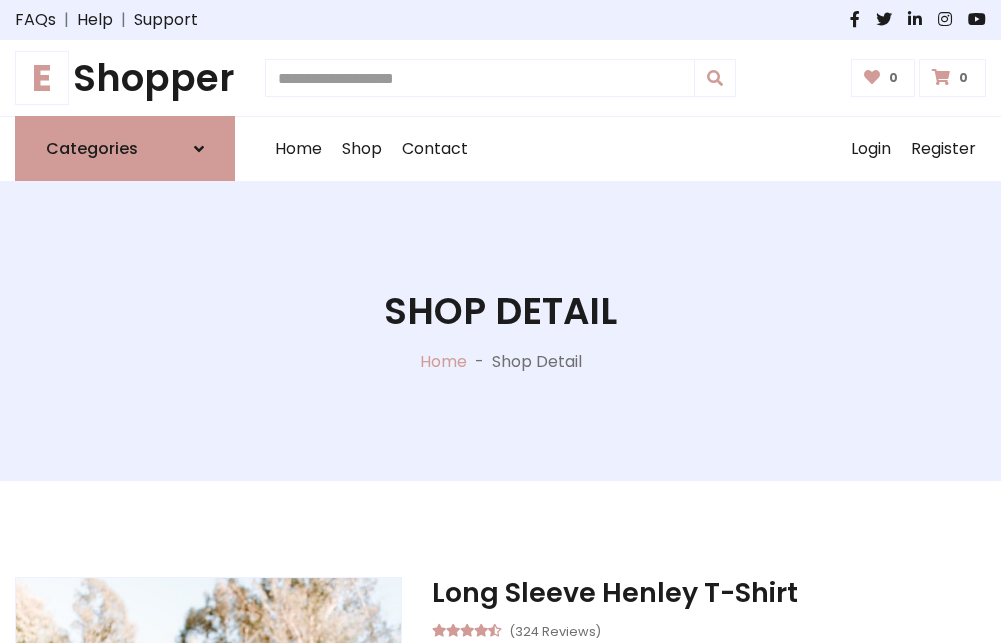 scroll, scrollTop: 143, scrollLeft: 0, axis: vertical 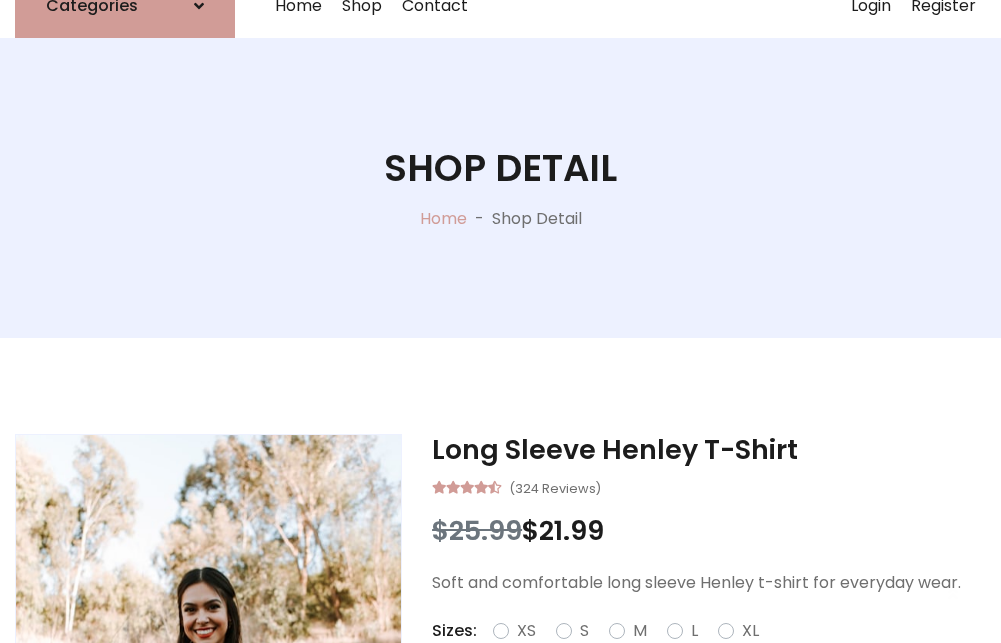 click on "M" at bounding box center (640, 631) 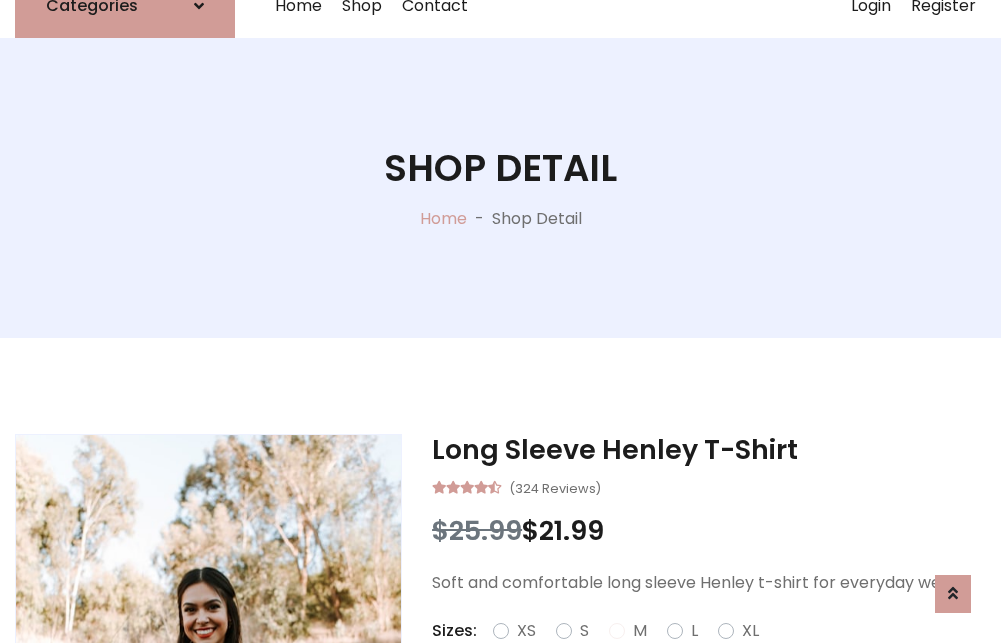 scroll, scrollTop: 167, scrollLeft: 0, axis: vertical 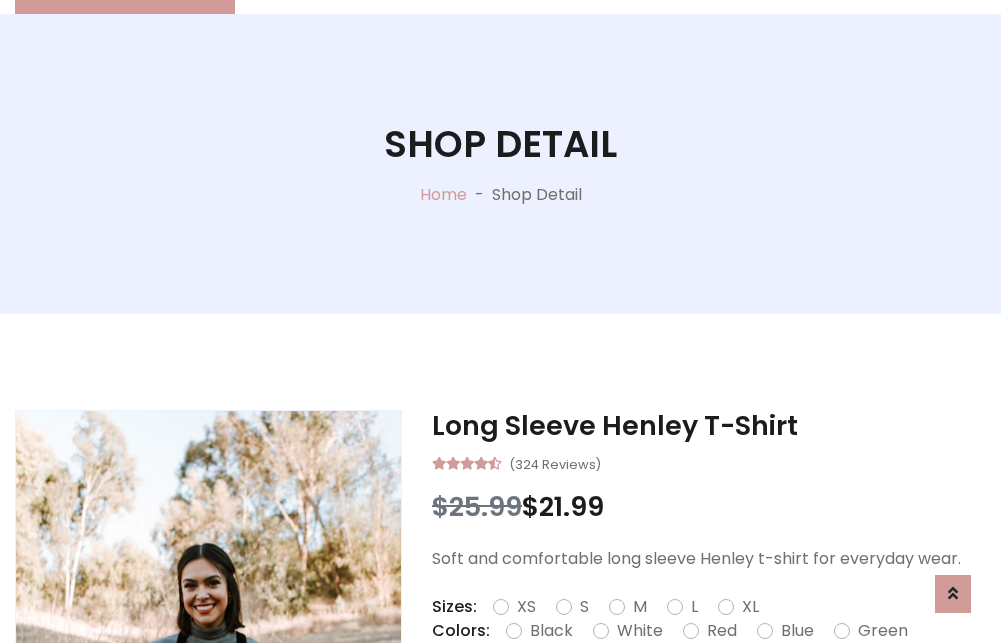 click on "Red" at bounding box center [722, 631] 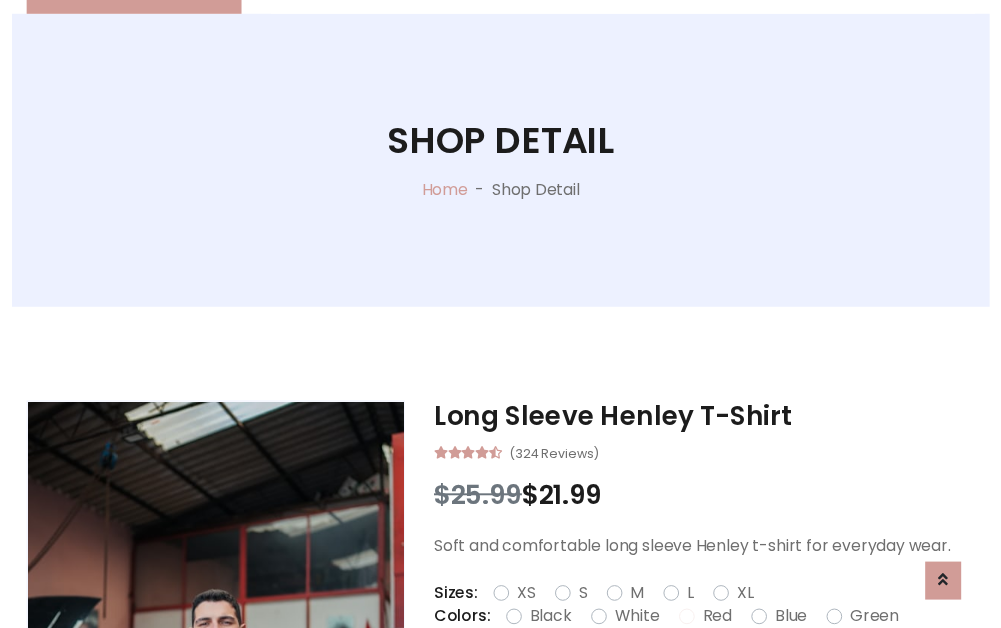 scroll, scrollTop: 237, scrollLeft: 0, axis: vertical 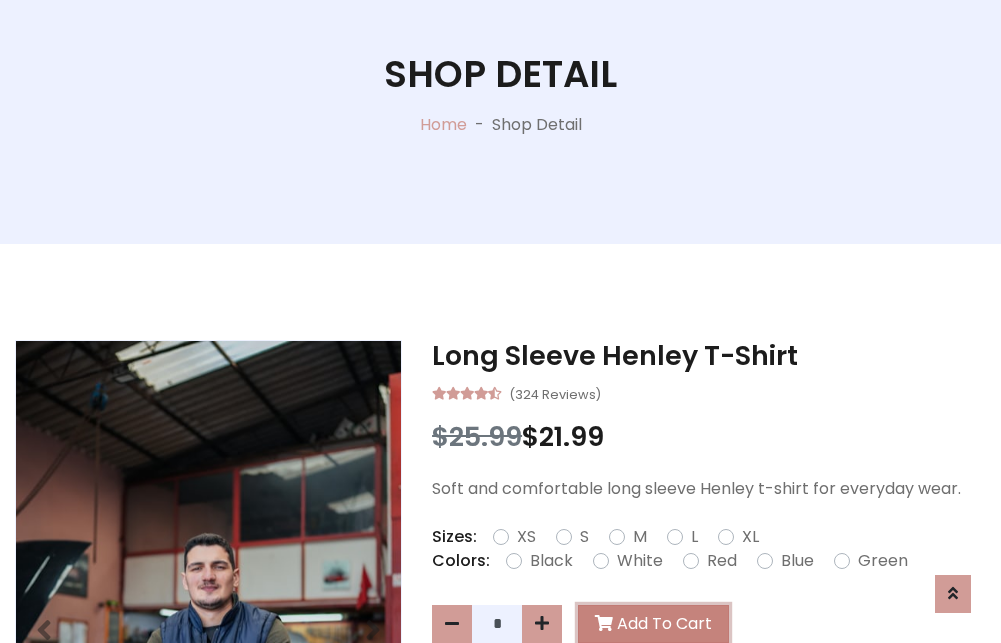 click on "Add To Cart" at bounding box center (653, 624) 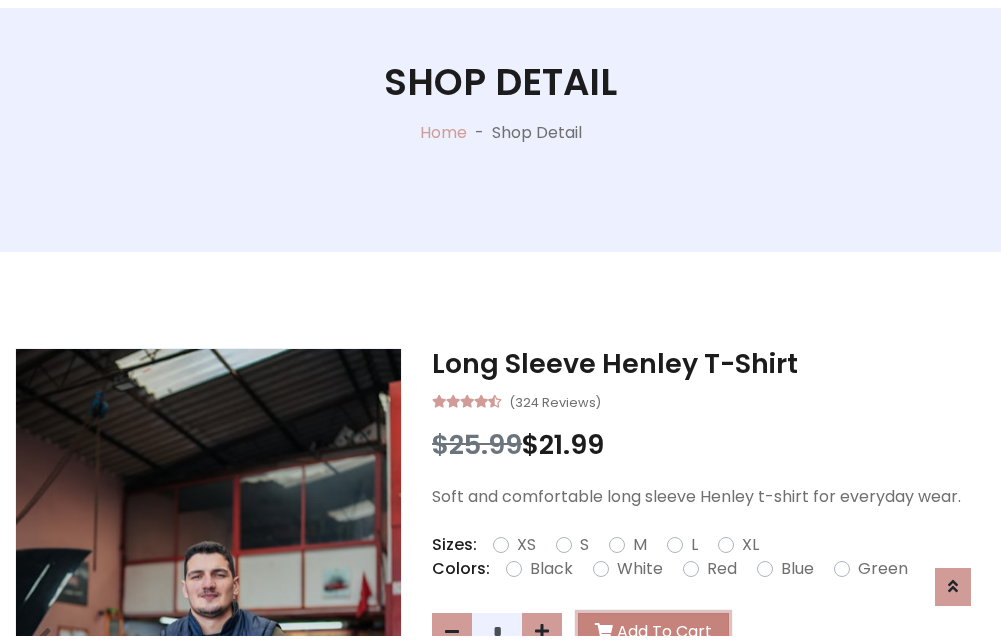 scroll, scrollTop: 0, scrollLeft: 0, axis: both 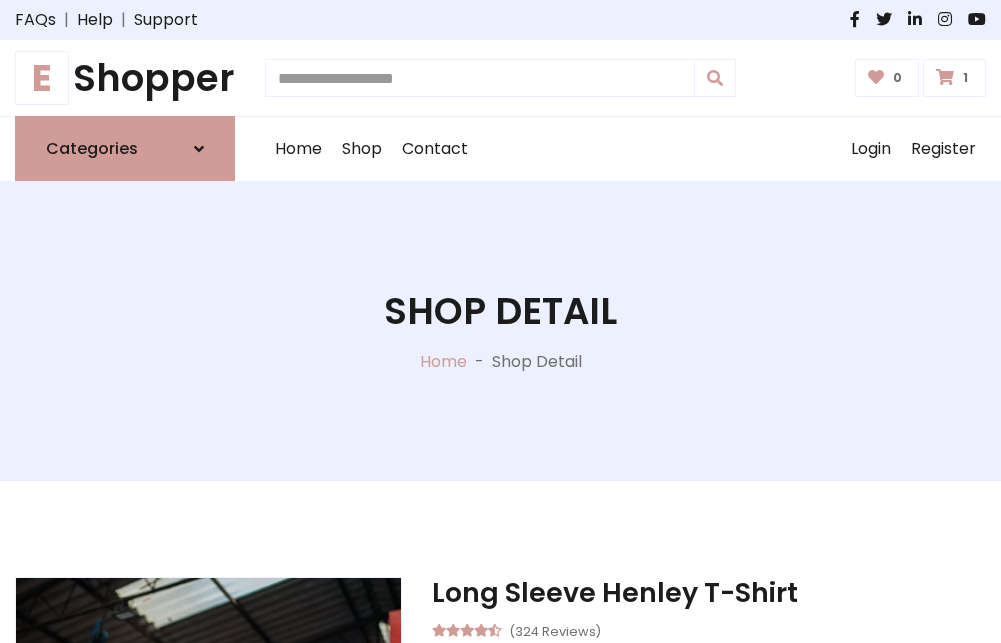 click at bounding box center [945, 77] 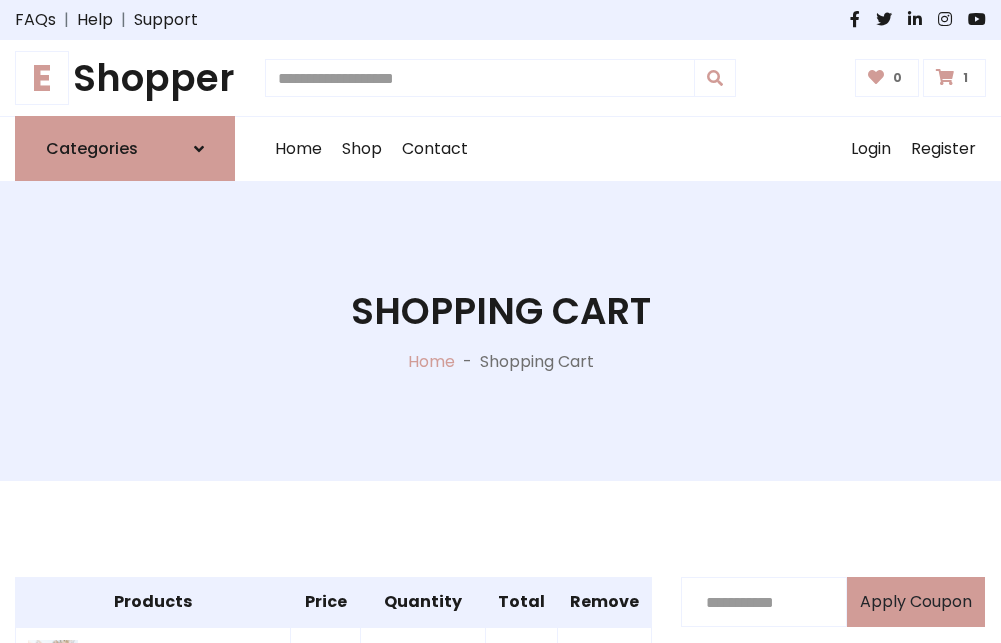 scroll, scrollTop: 474, scrollLeft: 0, axis: vertical 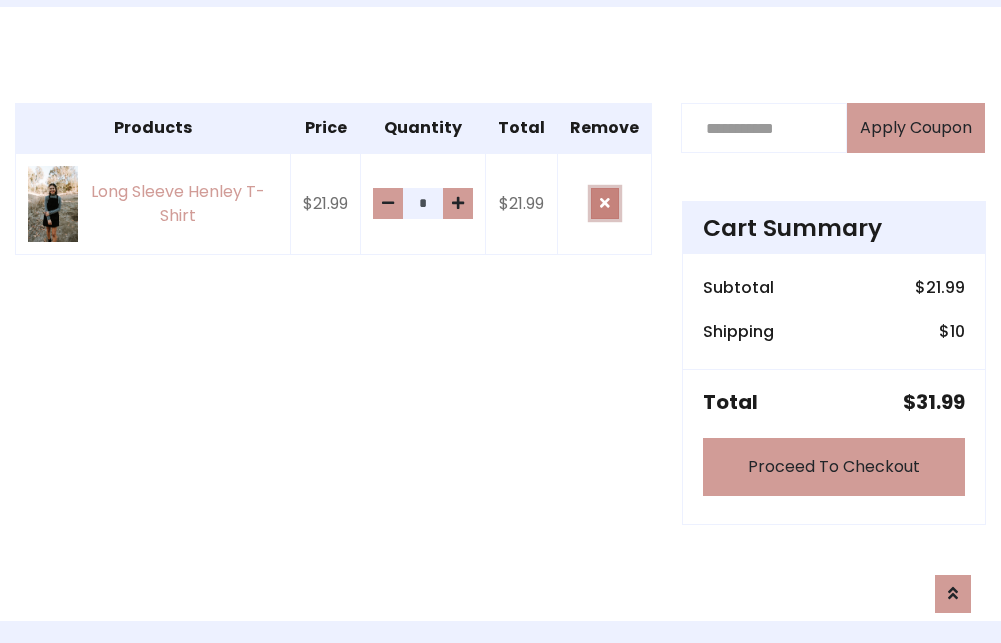click at bounding box center (605, 203) 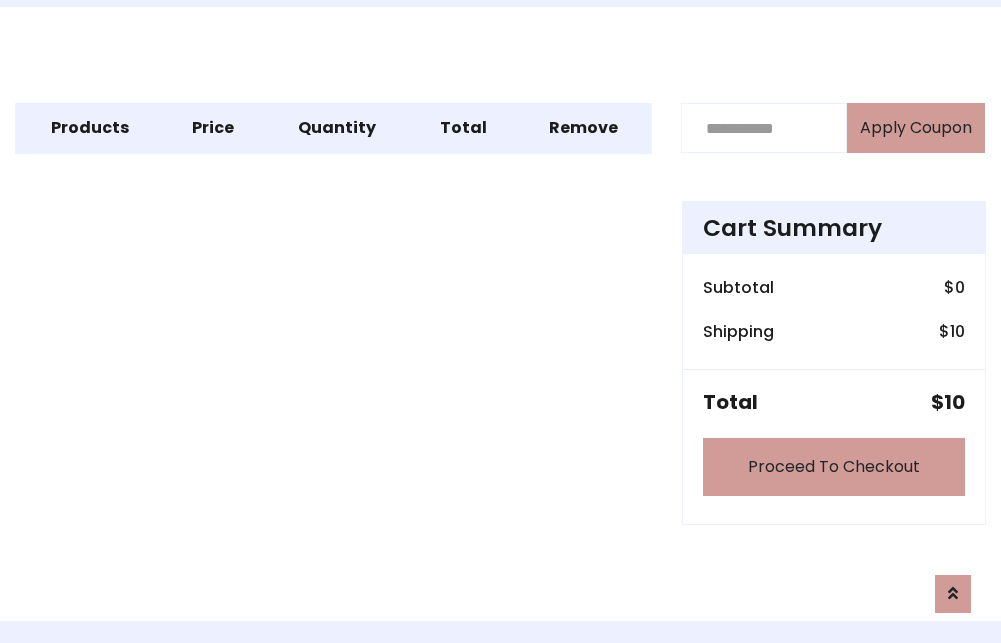 scroll, scrollTop: 247, scrollLeft: 0, axis: vertical 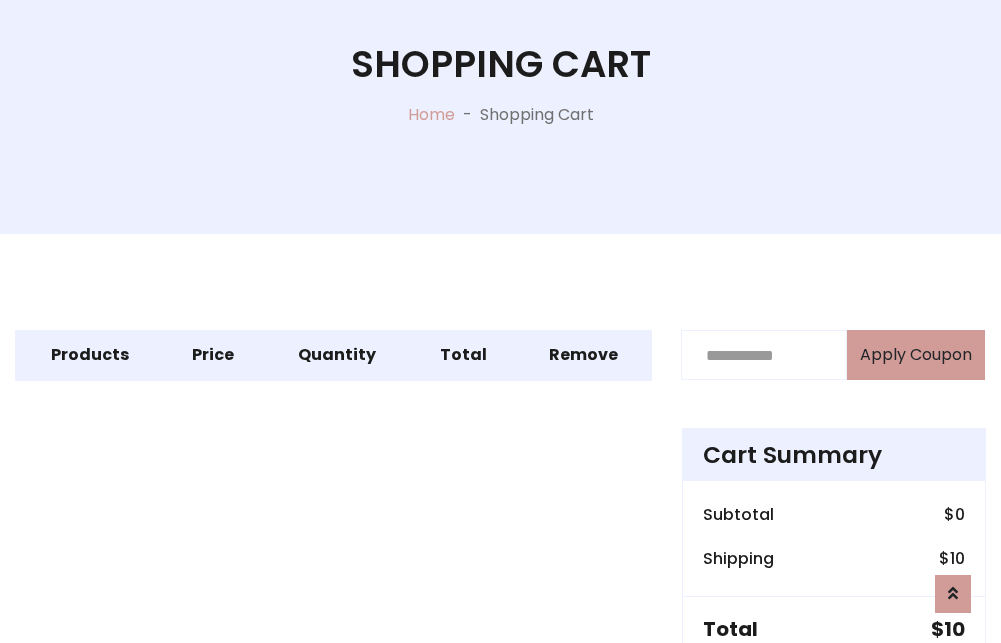 click on "Proceed To Checkout" at bounding box center (834, 694) 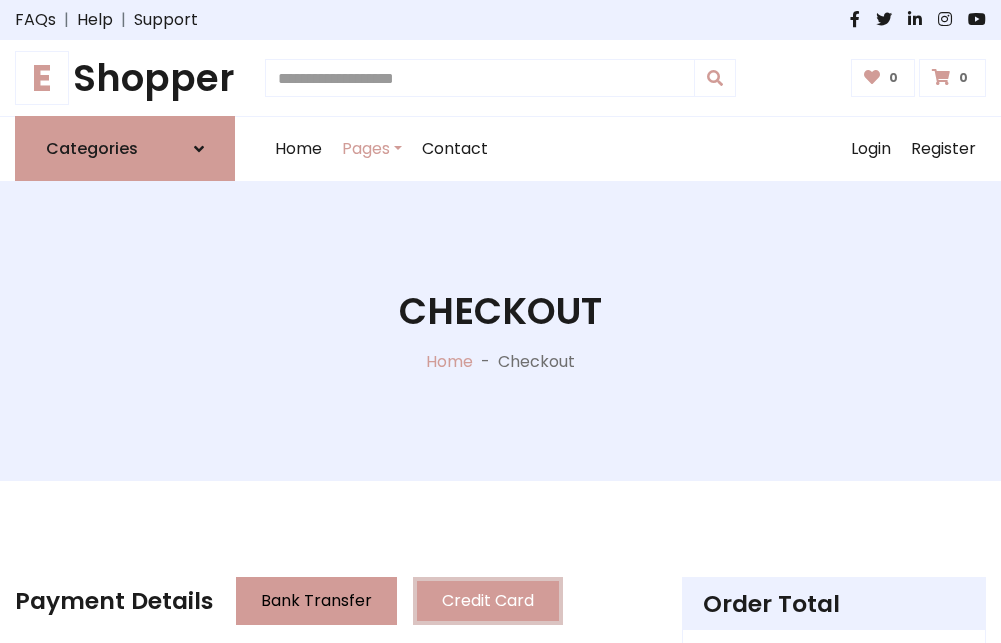 scroll, scrollTop: 137, scrollLeft: 0, axis: vertical 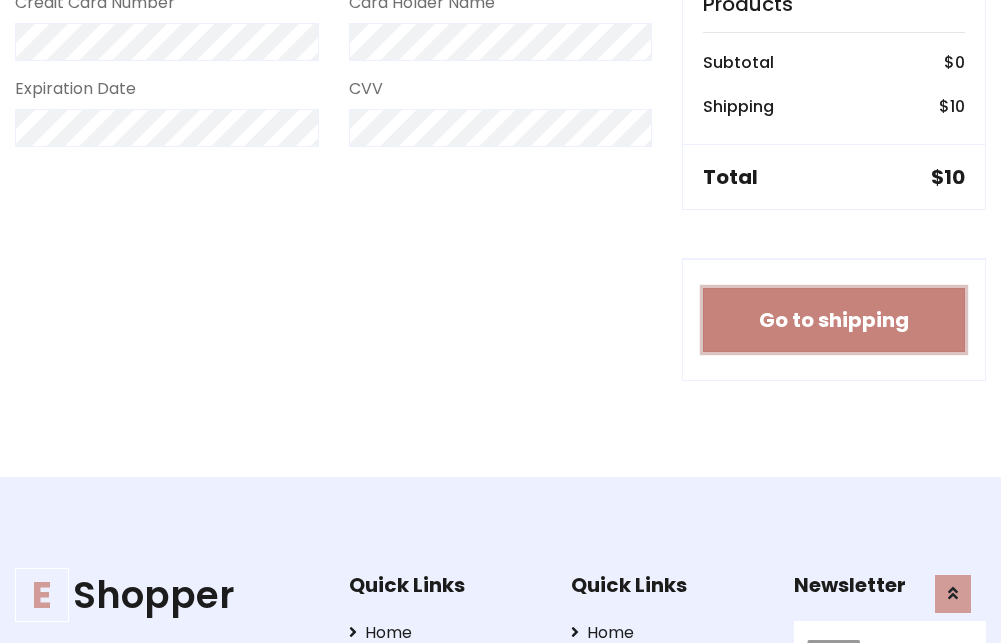 click on "Go to shipping" at bounding box center (834, 320) 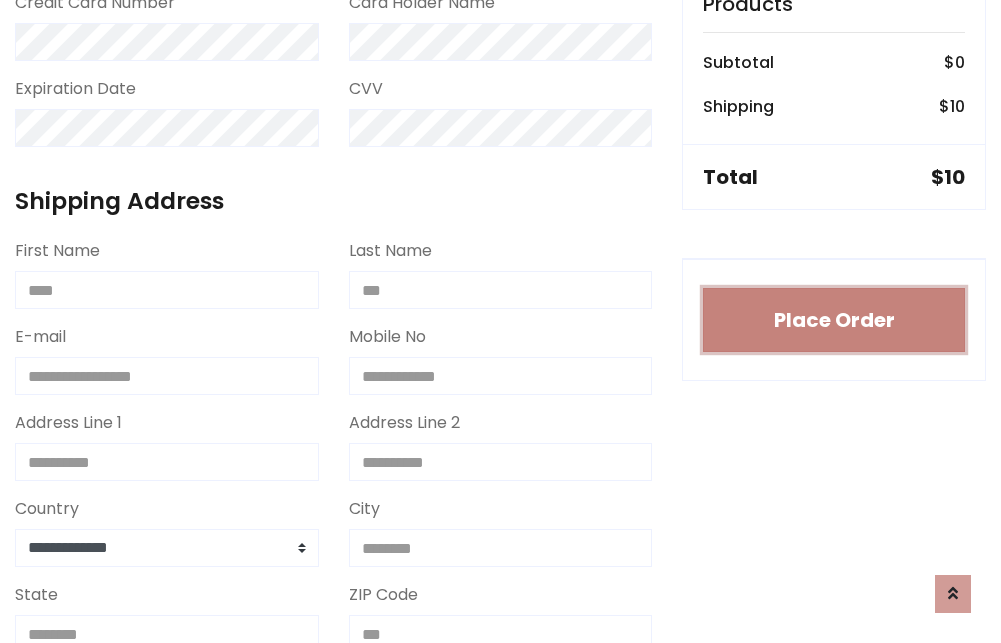 type 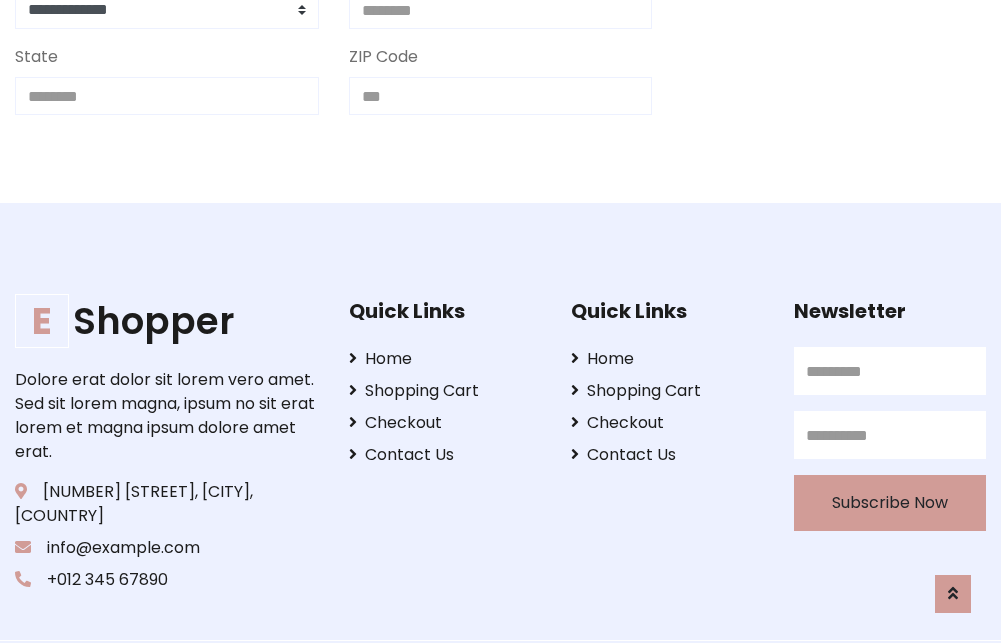 scroll, scrollTop: 713, scrollLeft: 0, axis: vertical 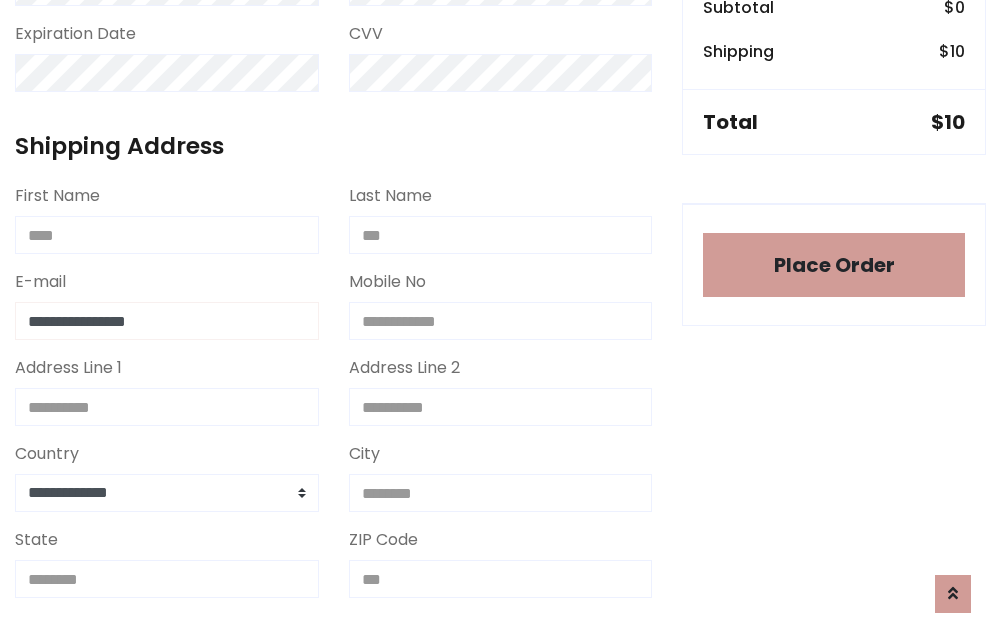 type on "**********" 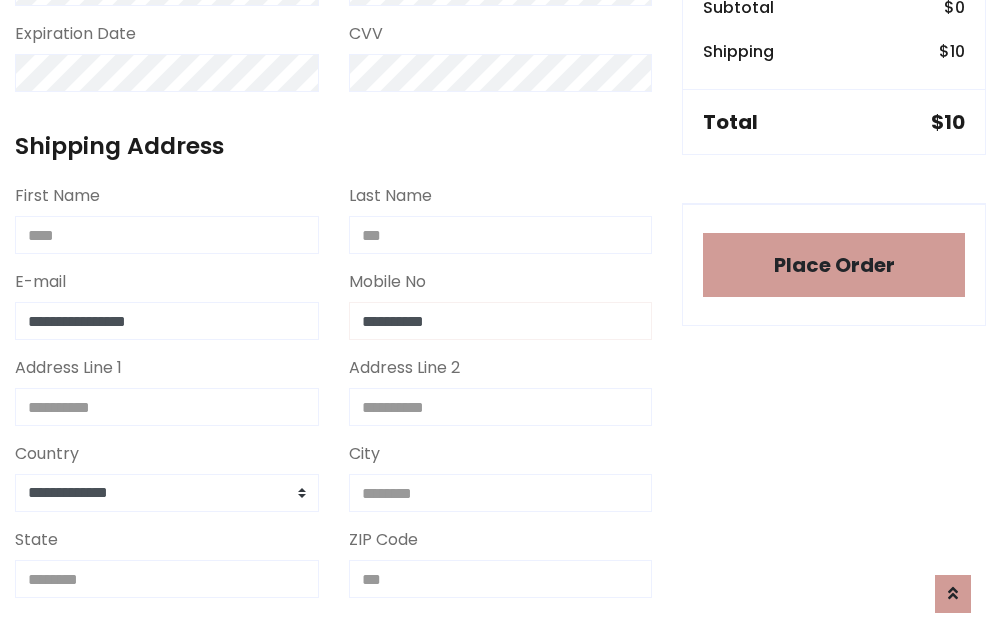 type on "**********" 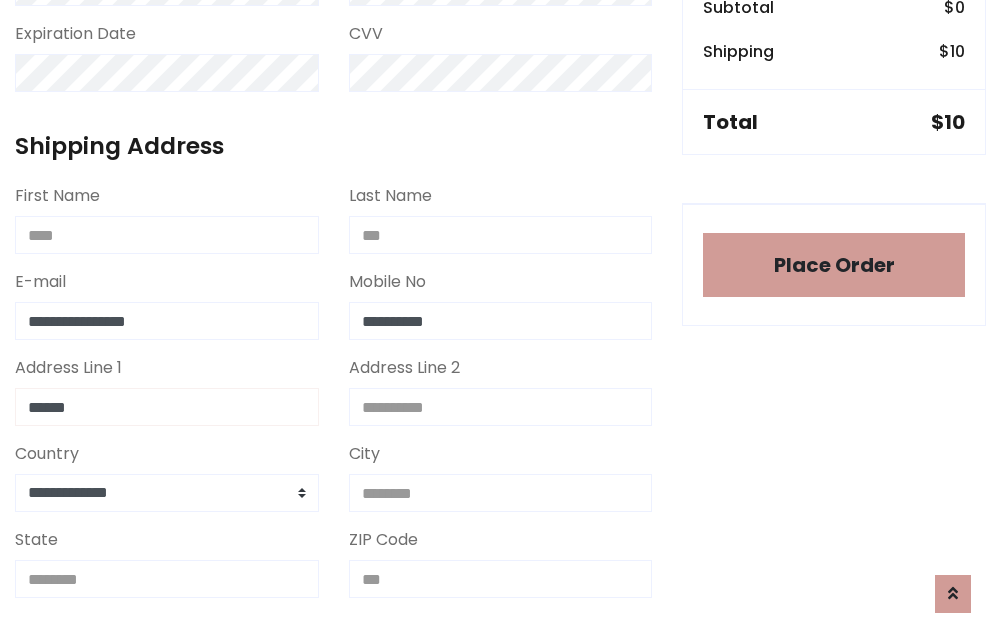 type on "******" 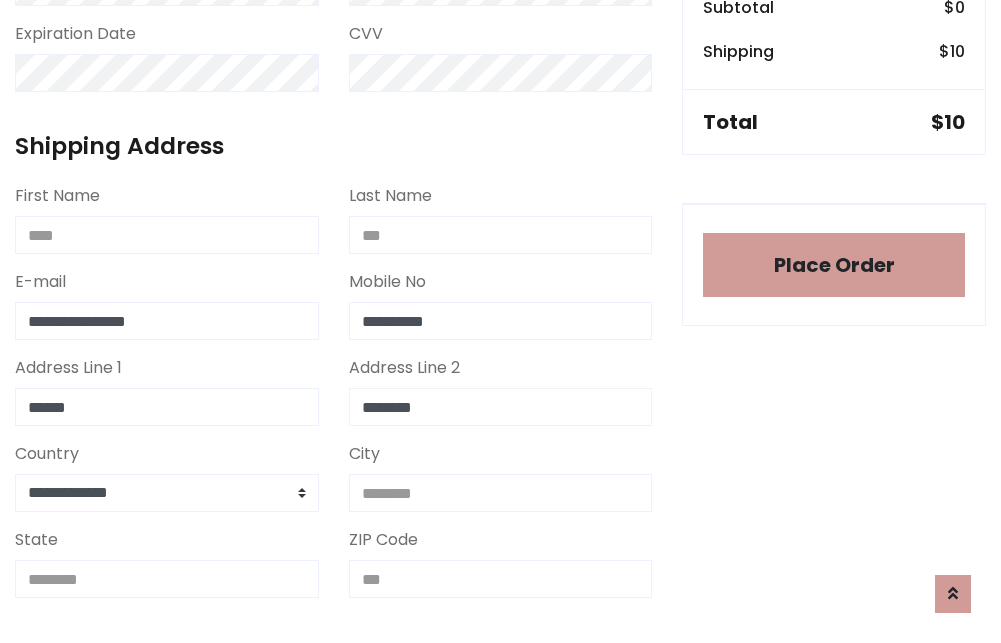type on "********" 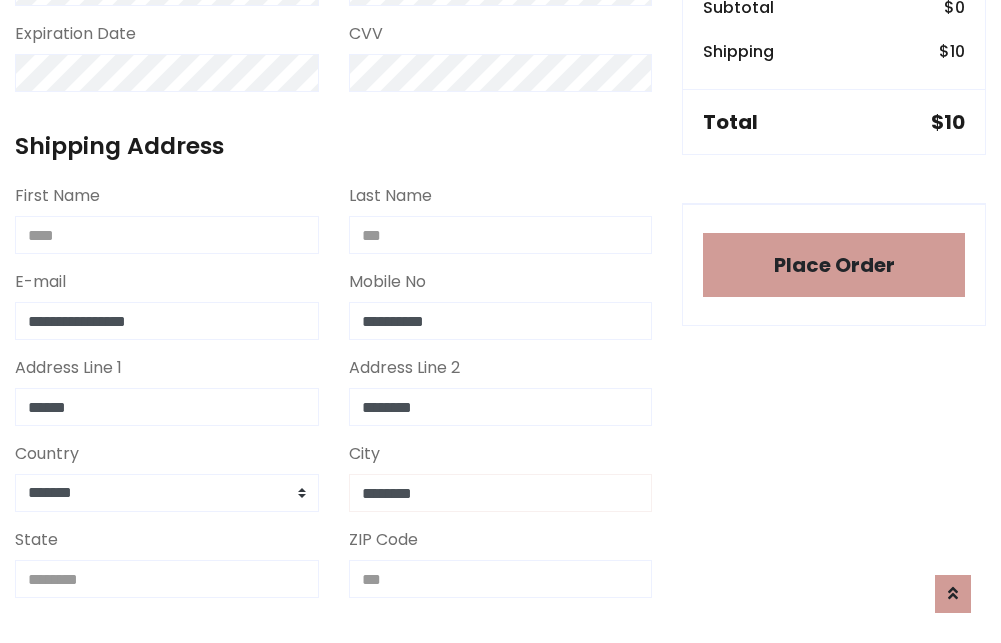 type on "********" 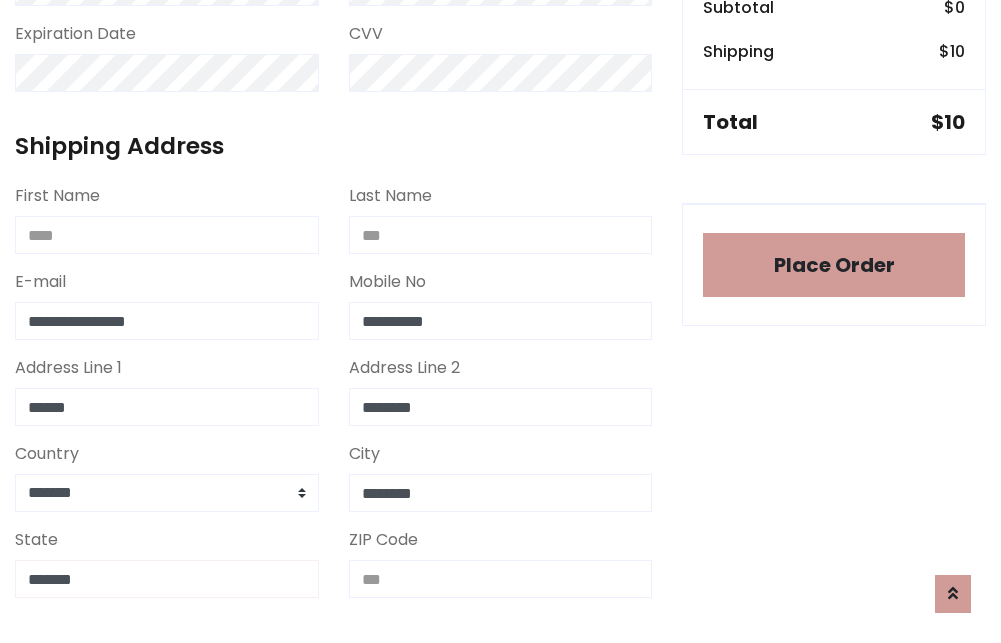 type on "*******" 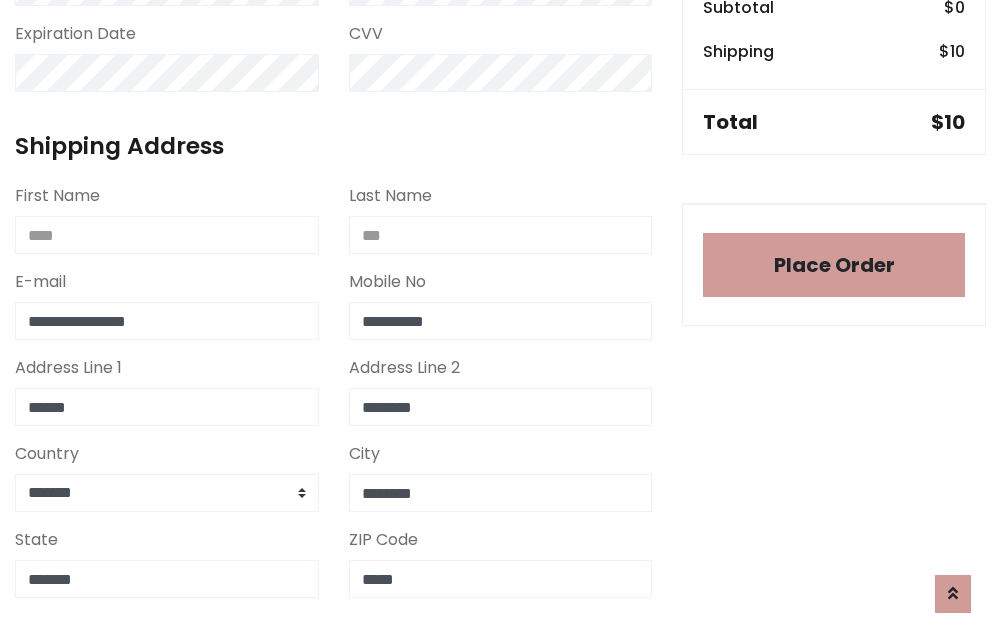 scroll, scrollTop: 403, scrollLeft: 0, axis: vertical 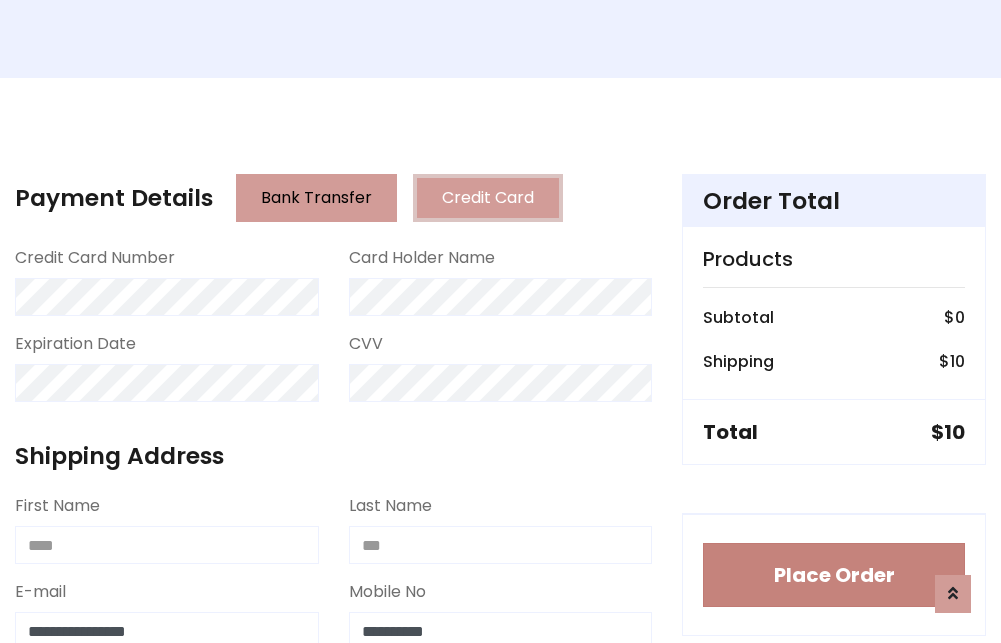 type on "*****" 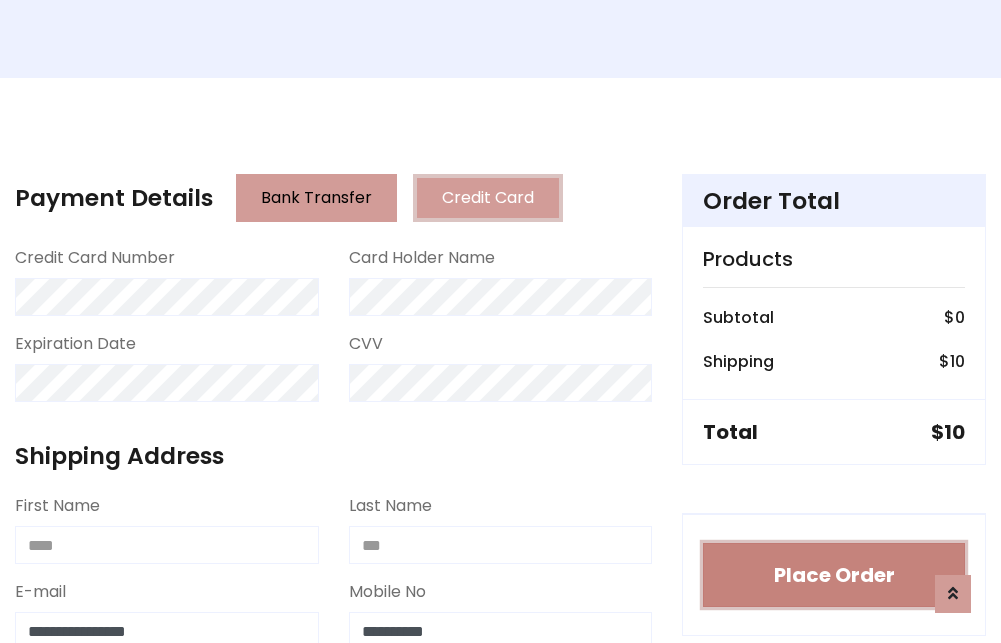 click on "Place Order" at bounding box center [834, 575] 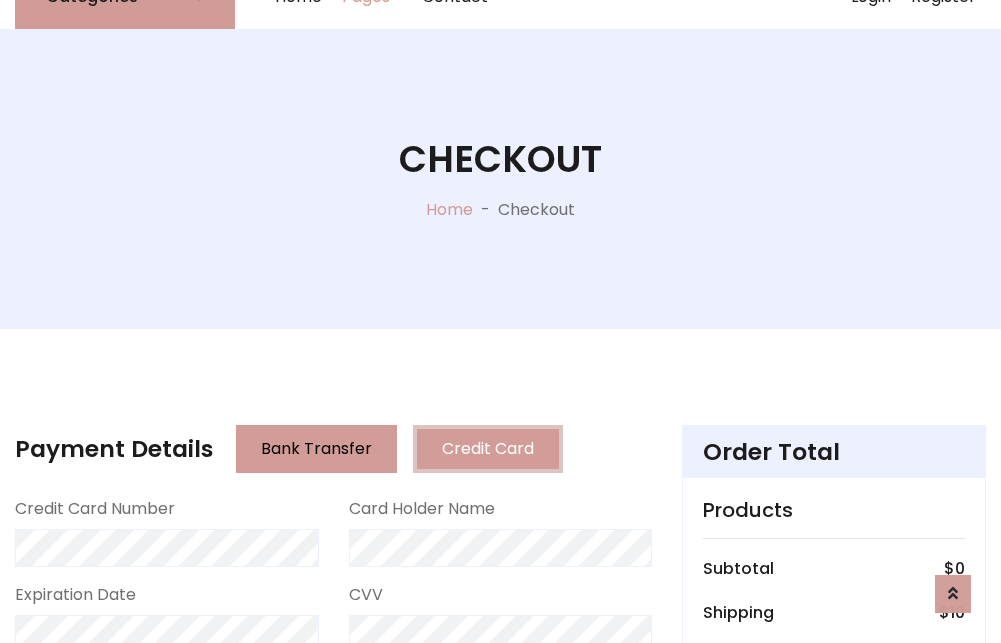scroll, scrollTop: 0, scrollLeft: 0, axis: both 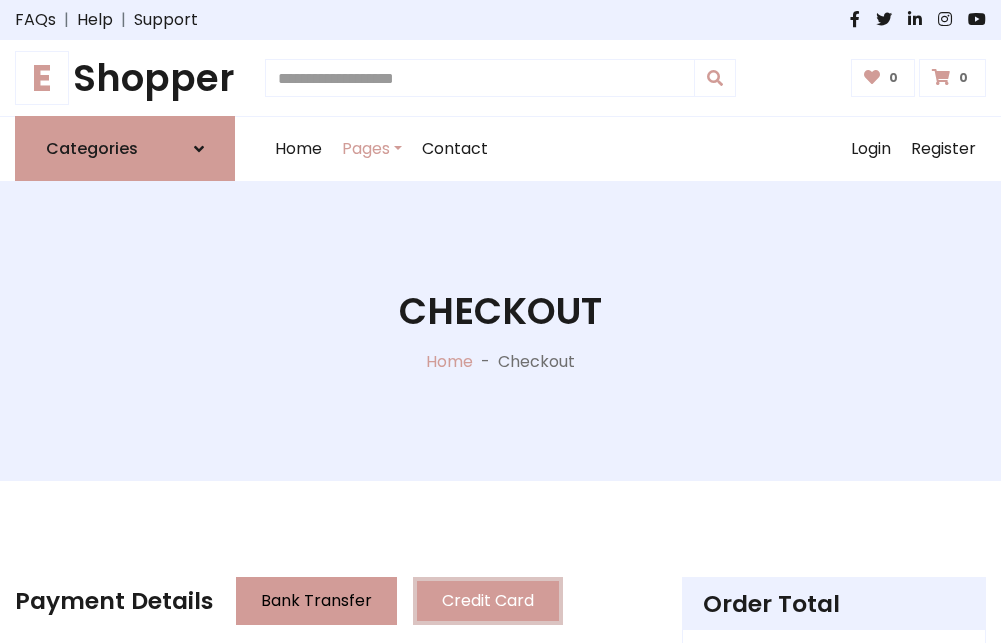 click on "E Shopper" at bounding box center (125, 78) 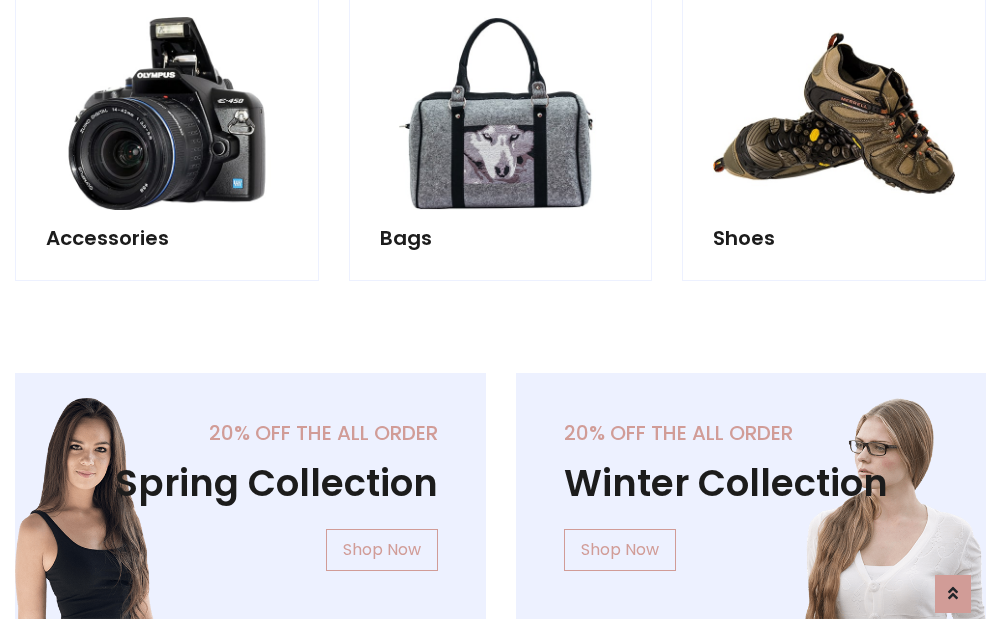 scroll, scrollTop: 770, scrollLeft: 0, axis: vertical 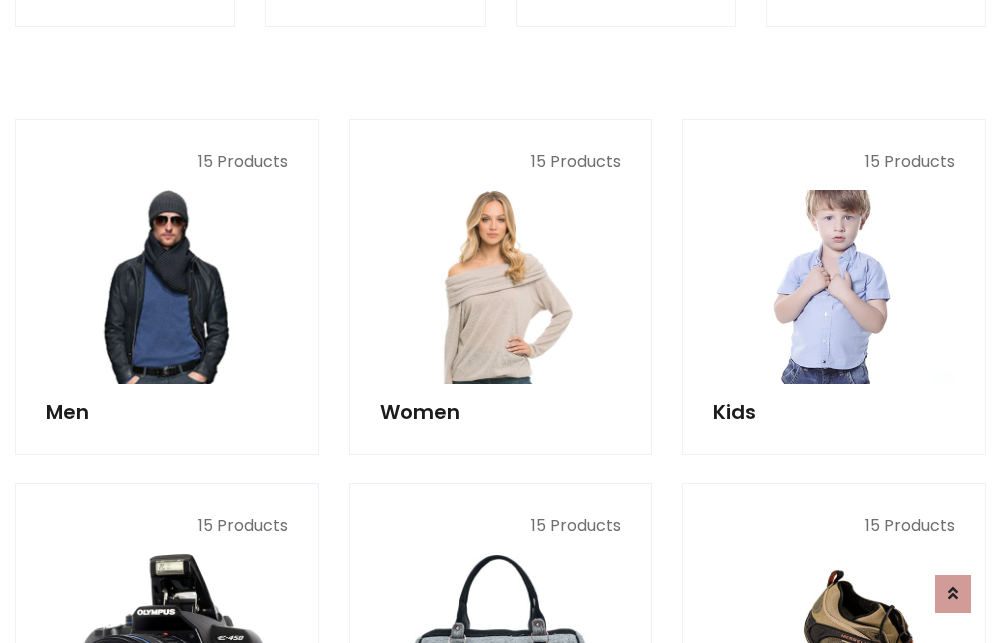 click at bounding box center [834, 287] 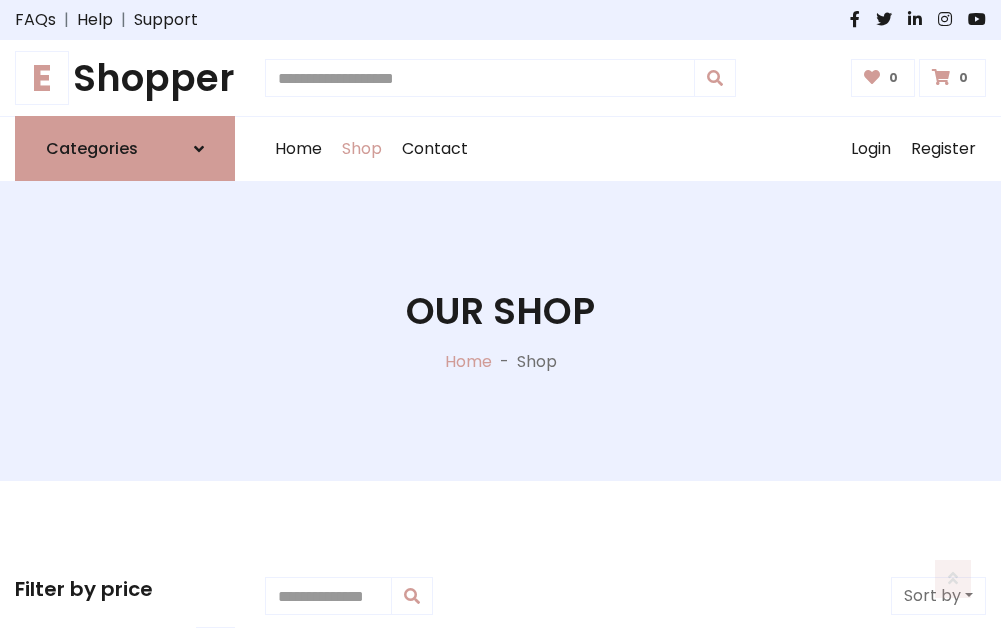 scroll, scrollTop: 549, scrollLeft: 0, axis: vertical 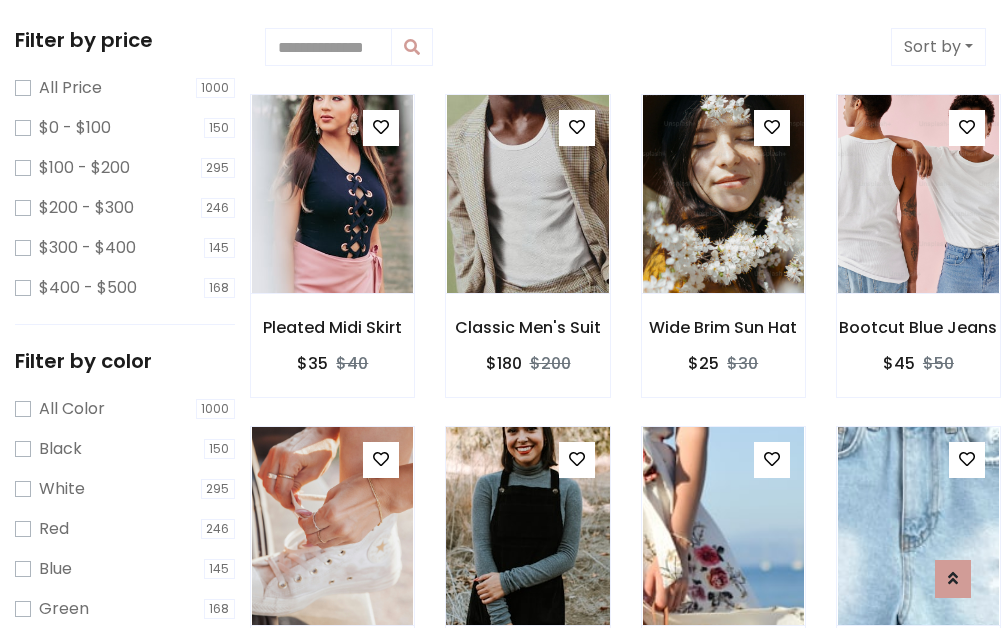 click at bounding box center [381, 127] 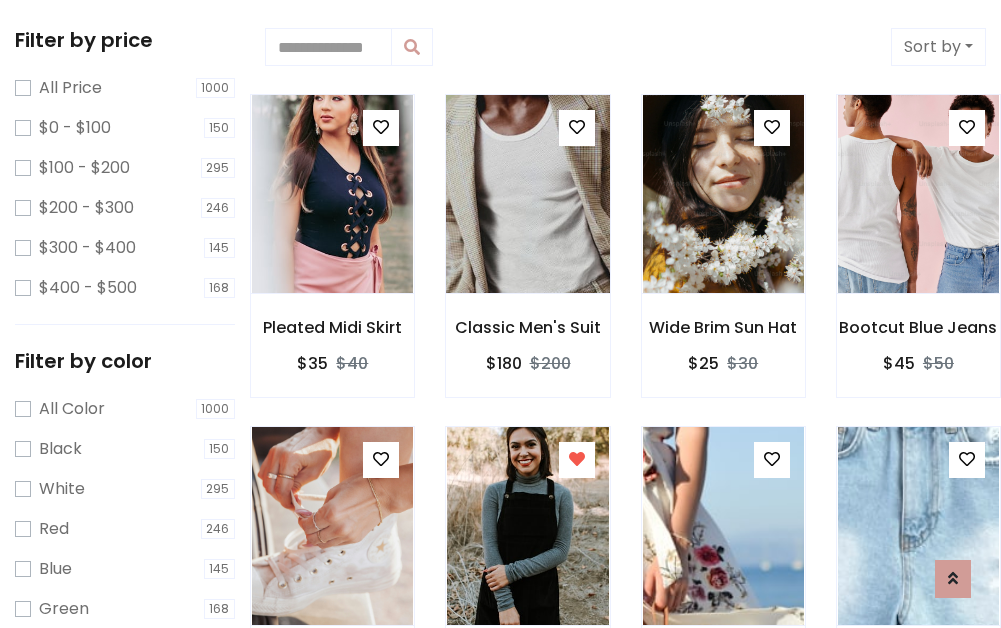 click at bounding box center (527, 194) 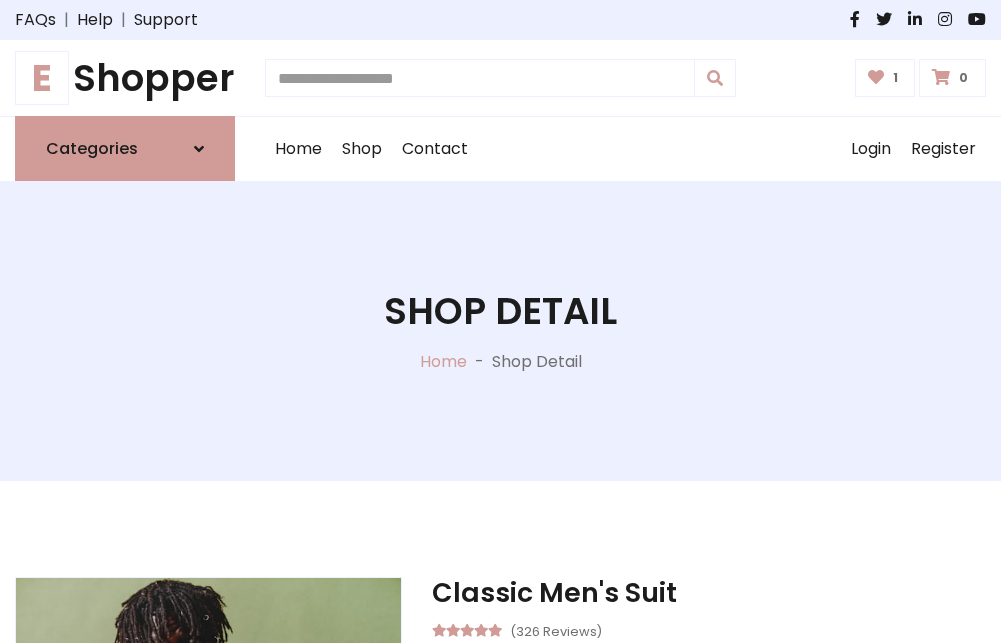 scroll, scrollTop: 262, scrollLeft: 0, axis: vertical 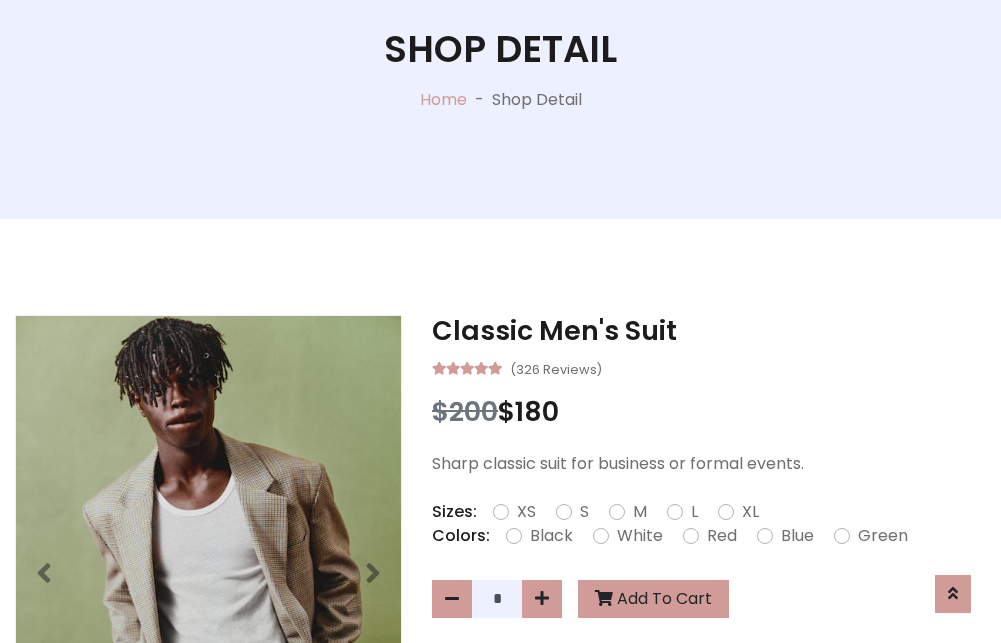click on "XL" at bounding box center (750, 512) 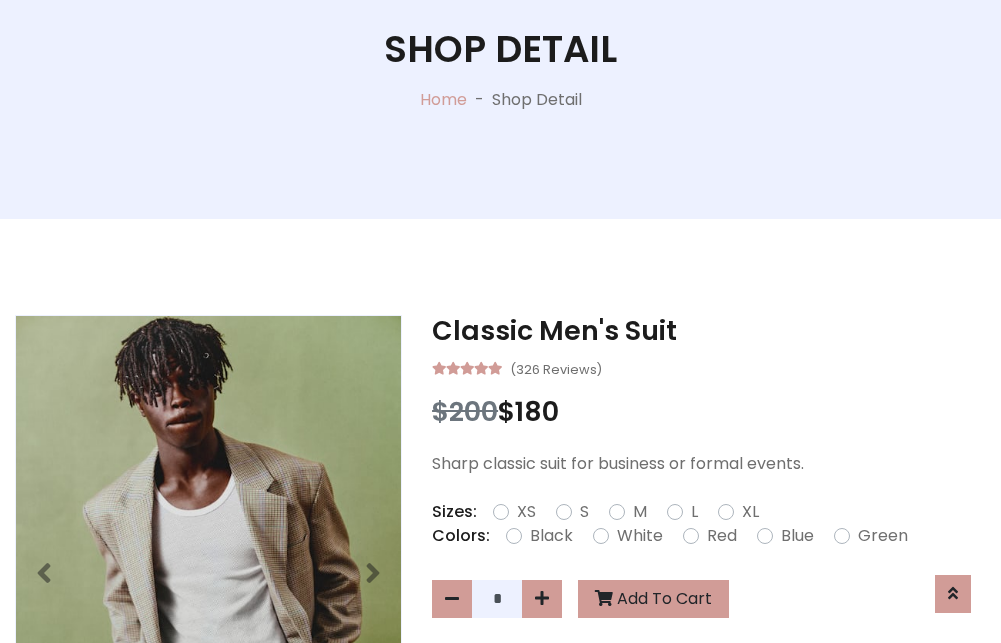 click on "Black" at bounding box center [551, 536] 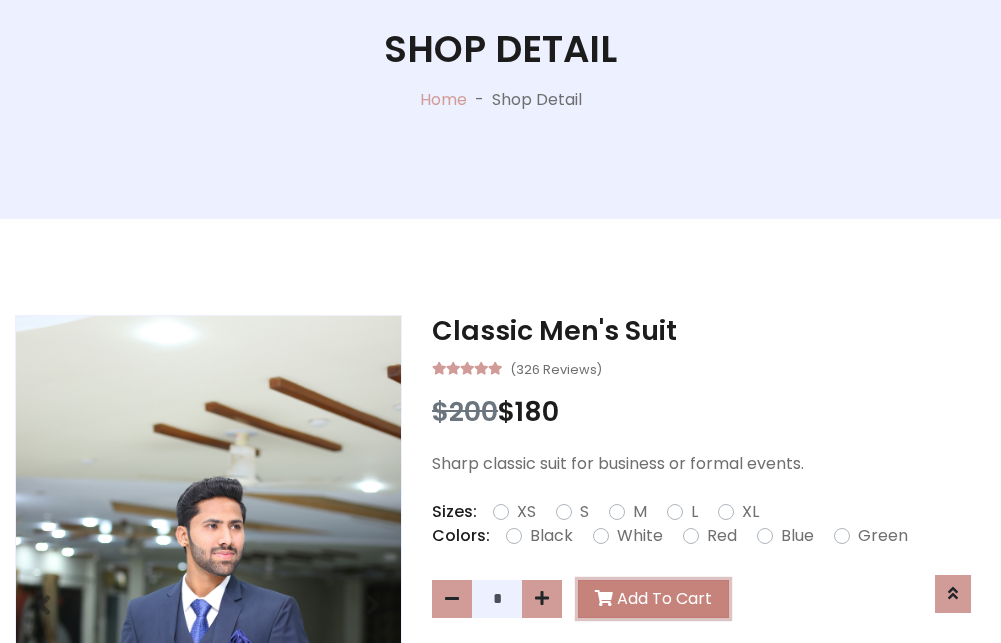 click on "Add To Cart" at bounding box center [653, 599] 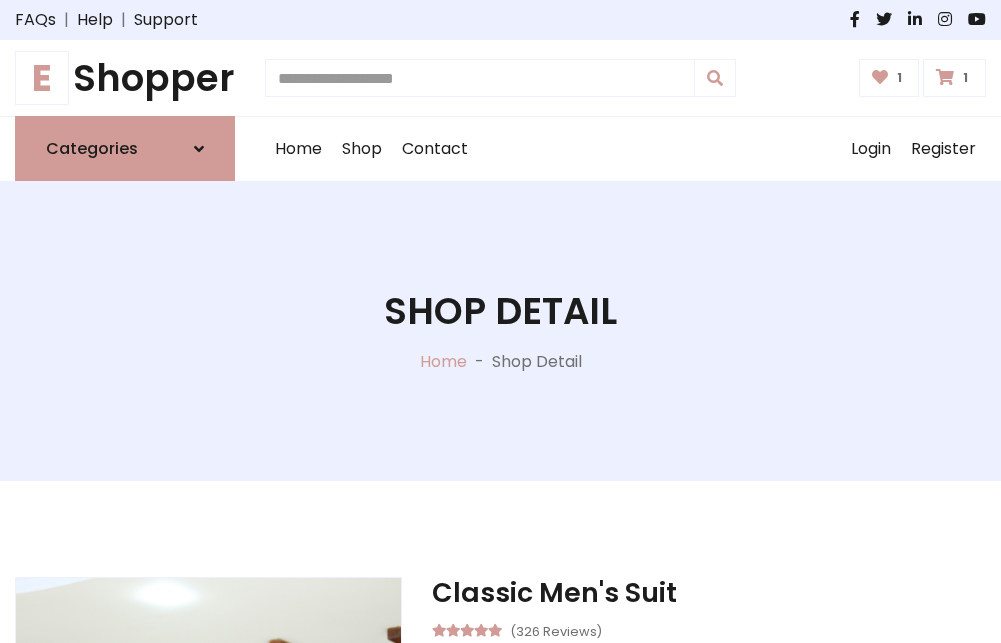 click at bounding box center [945, 77] 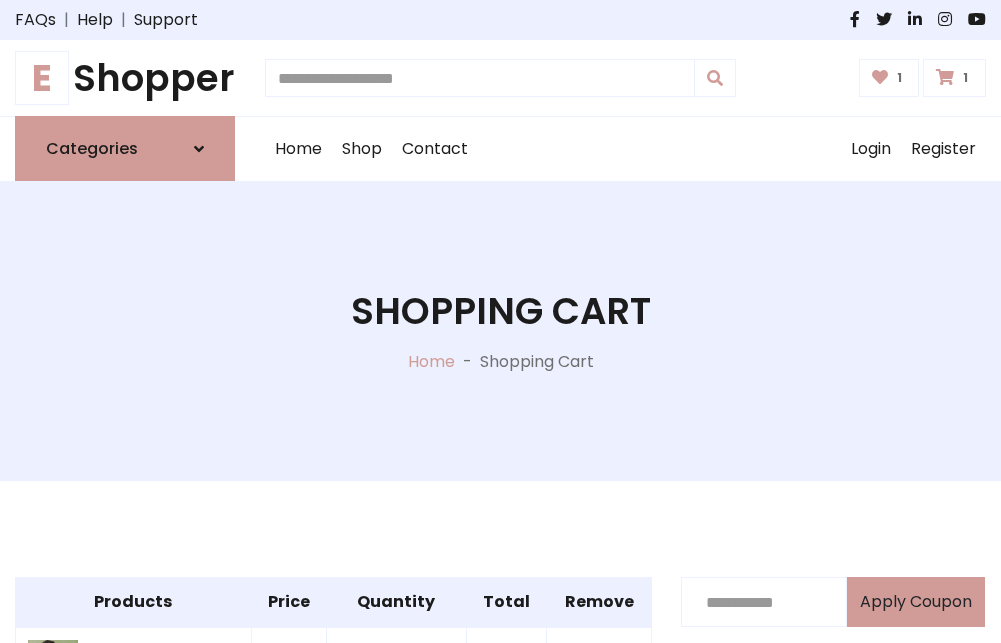 scroll, scrollTop: 570, scrollLeft: 0, axis: vertical 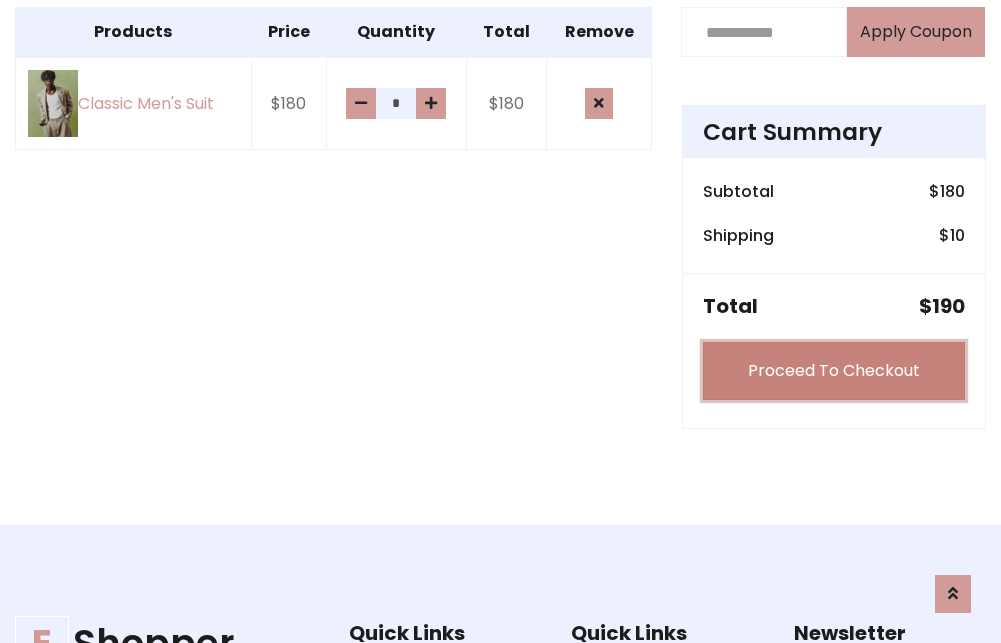 click on "Proceed To Checkout" at bounding box center [834, 371] 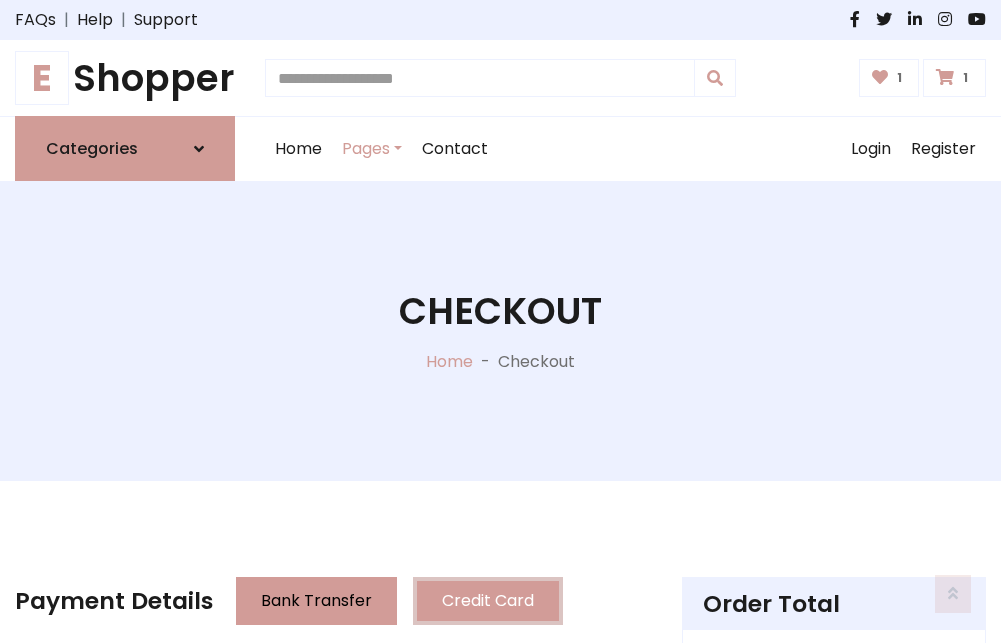 scroll, scrollTop: 201, scrollLeft: 0, axis: vertical 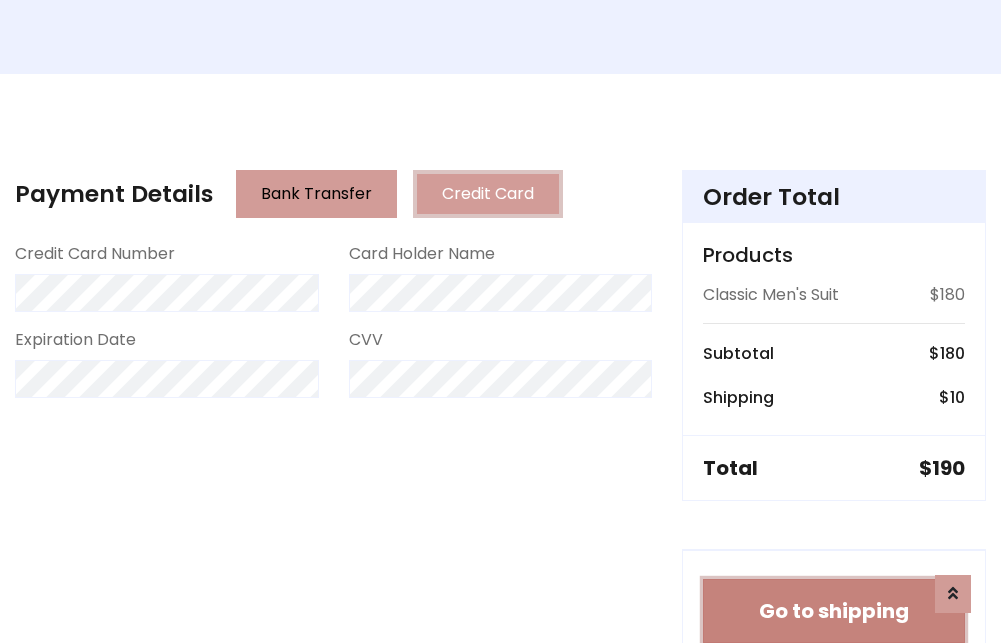 click on "Go to shipping" at bounding box center [834, 611] 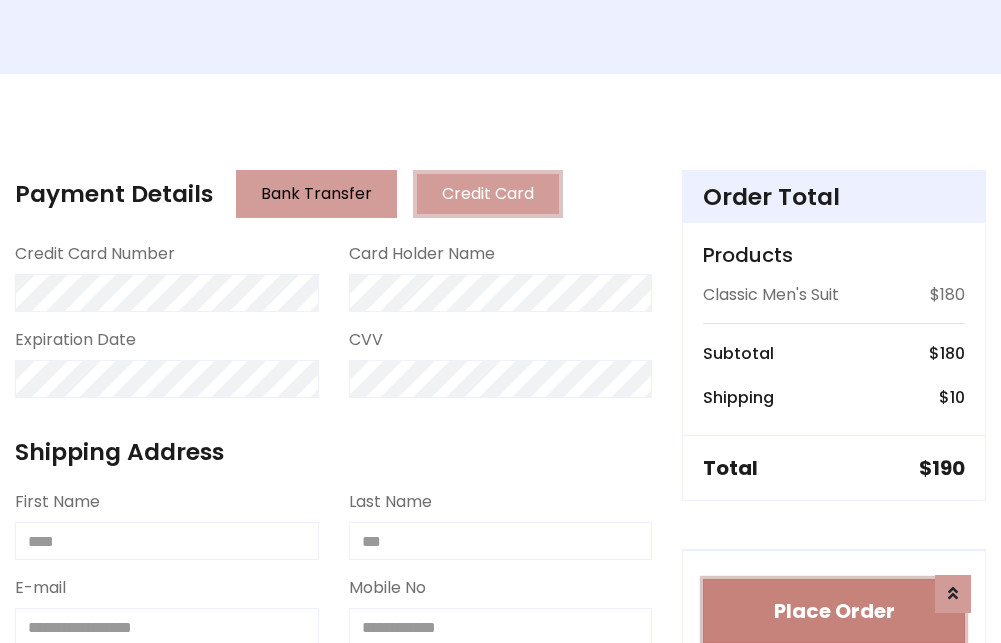 type 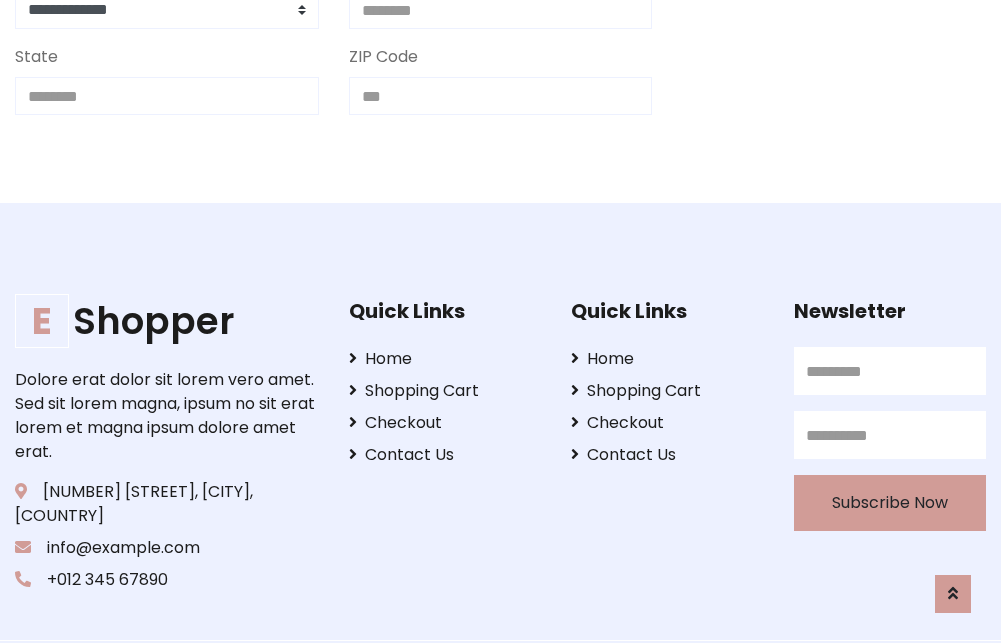scroll, scrollTop: 713, scrollLeft: 0, axis: vertical 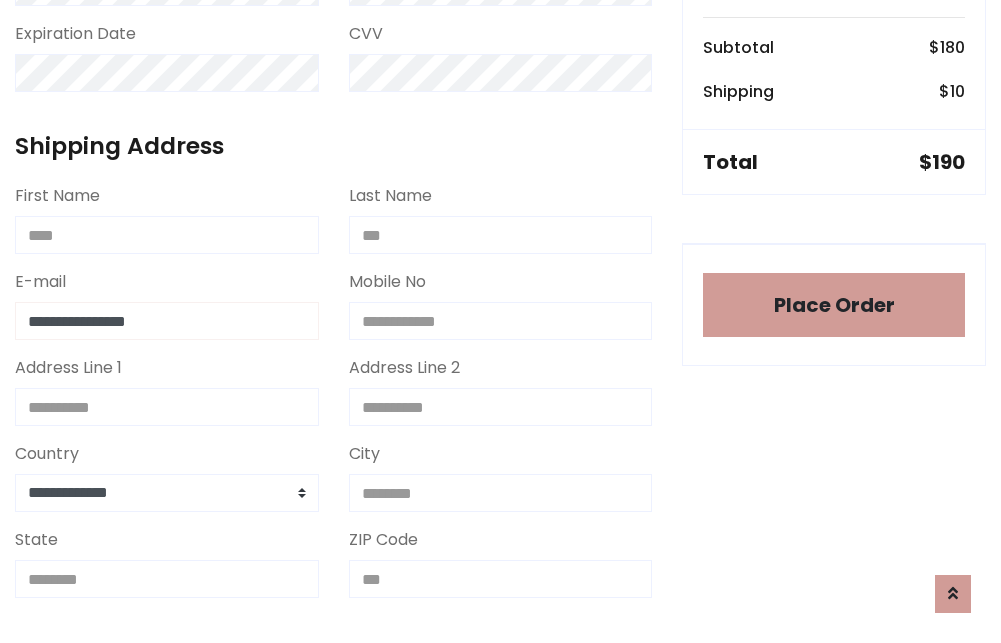 type on "**********" 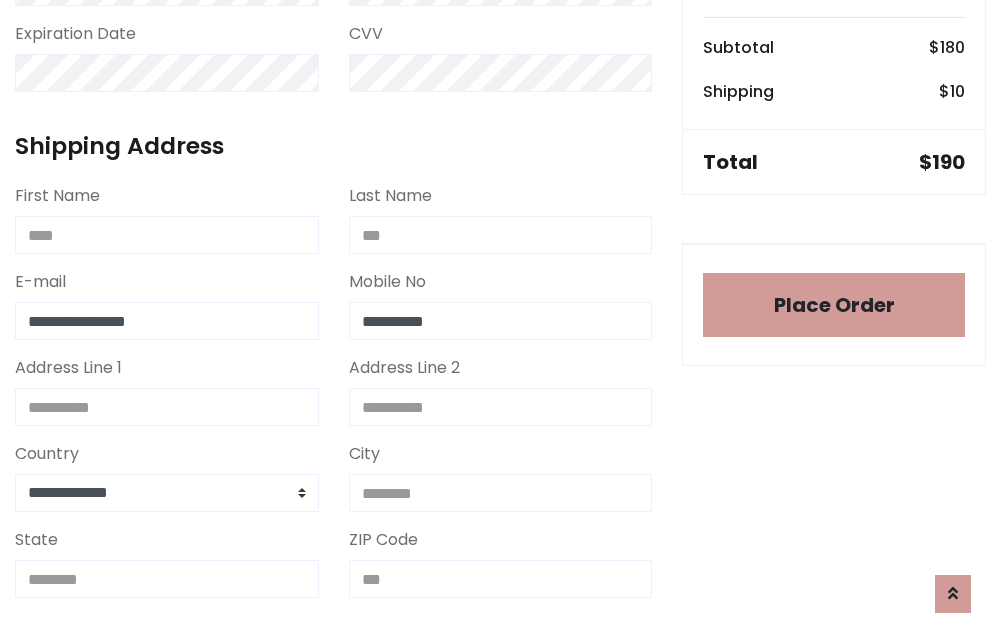scroll, scrollTop: 573, scrollLeft: 0, axis: vertical 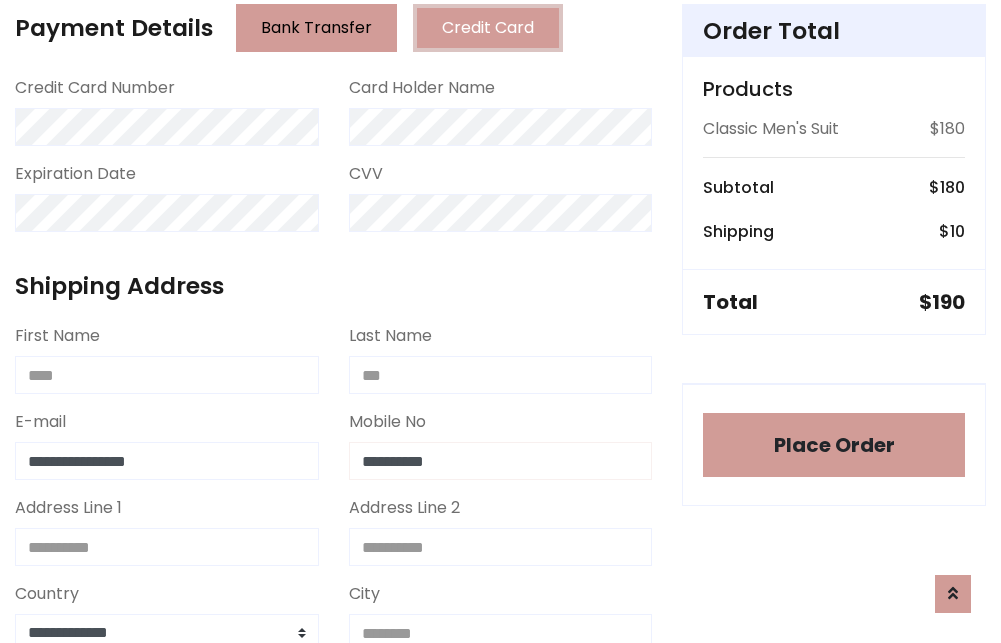 type on "**********" 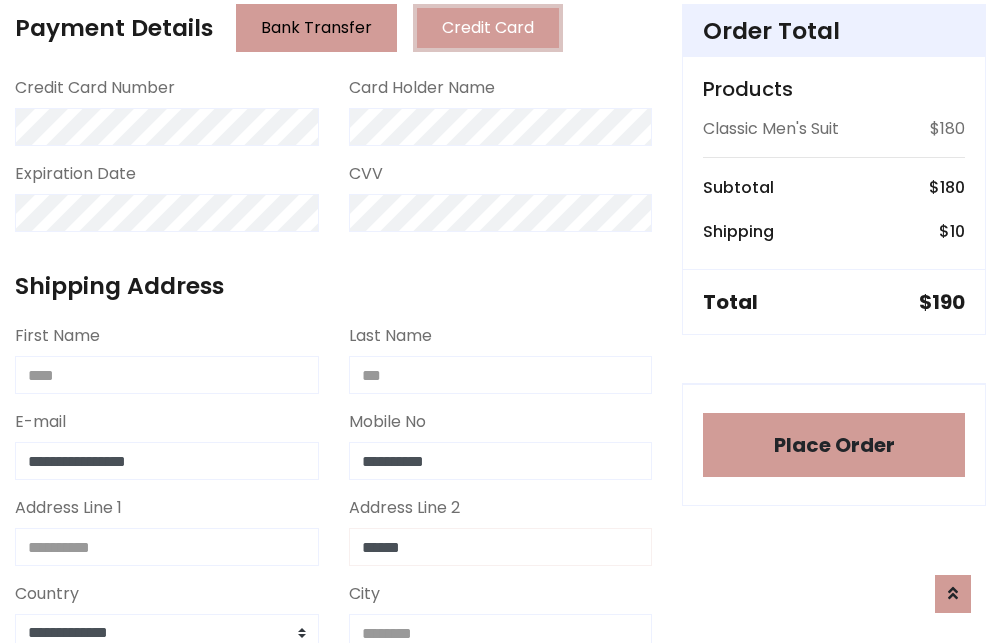 type on "******" 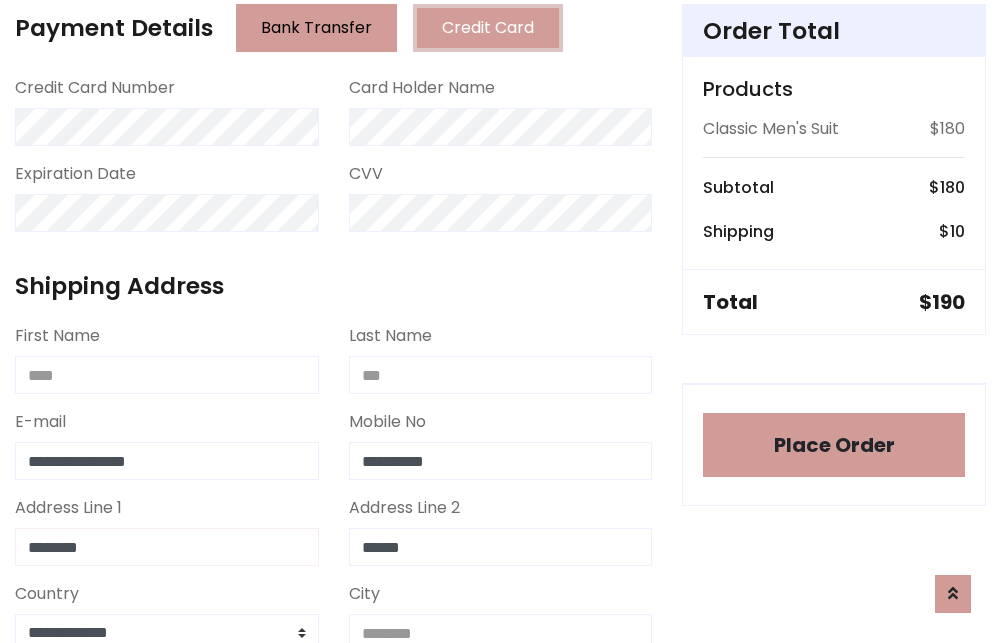 type on "********" 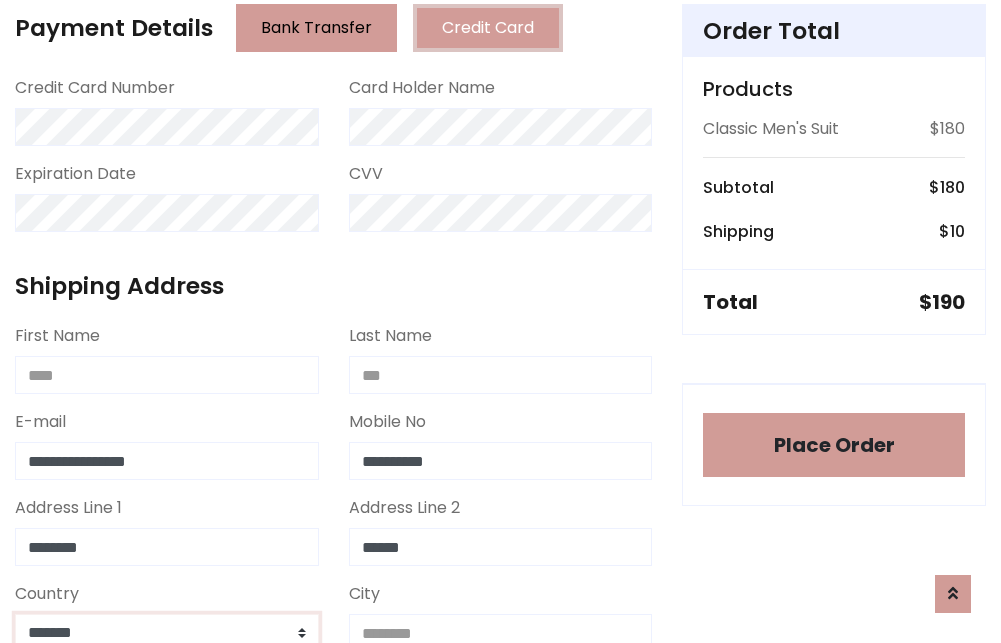 scroll, scrollTop: 583, scrollLeft: 0, axis: vertical 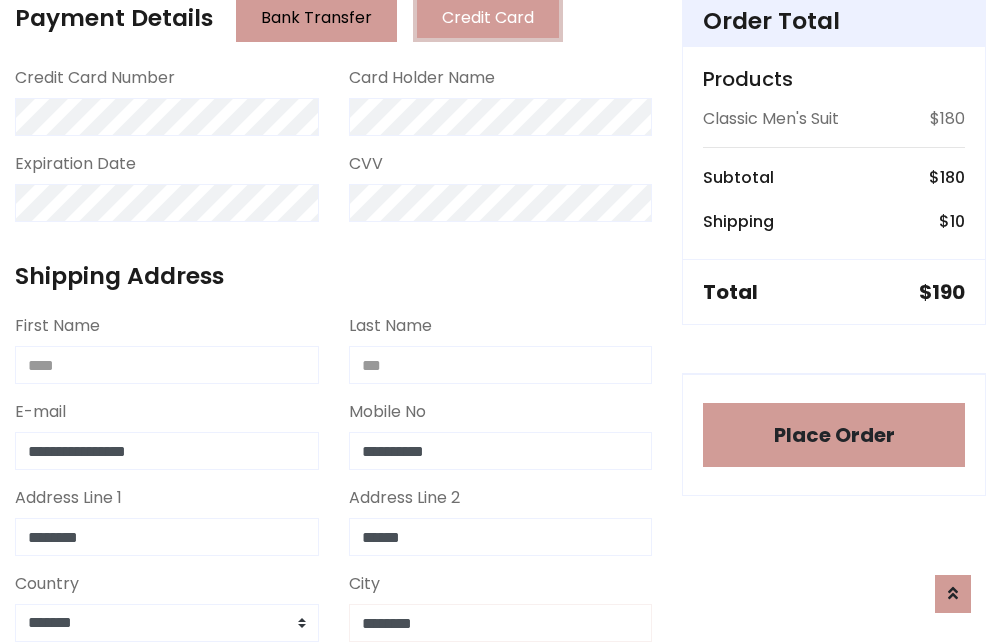 type on "********" 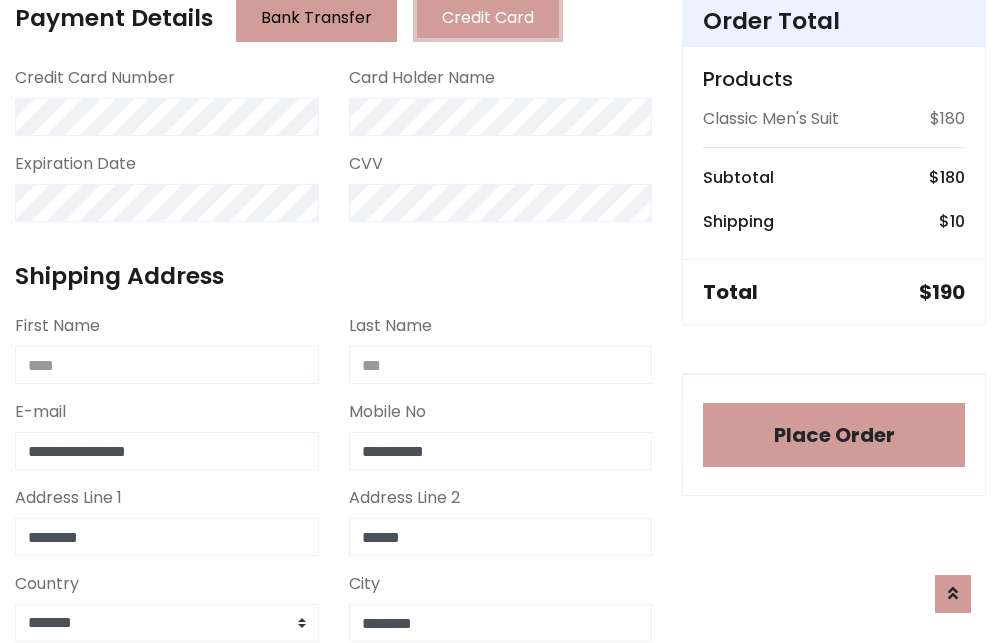 scroll, scrollTop: 971, scrollLeft: 0, axis: vertical 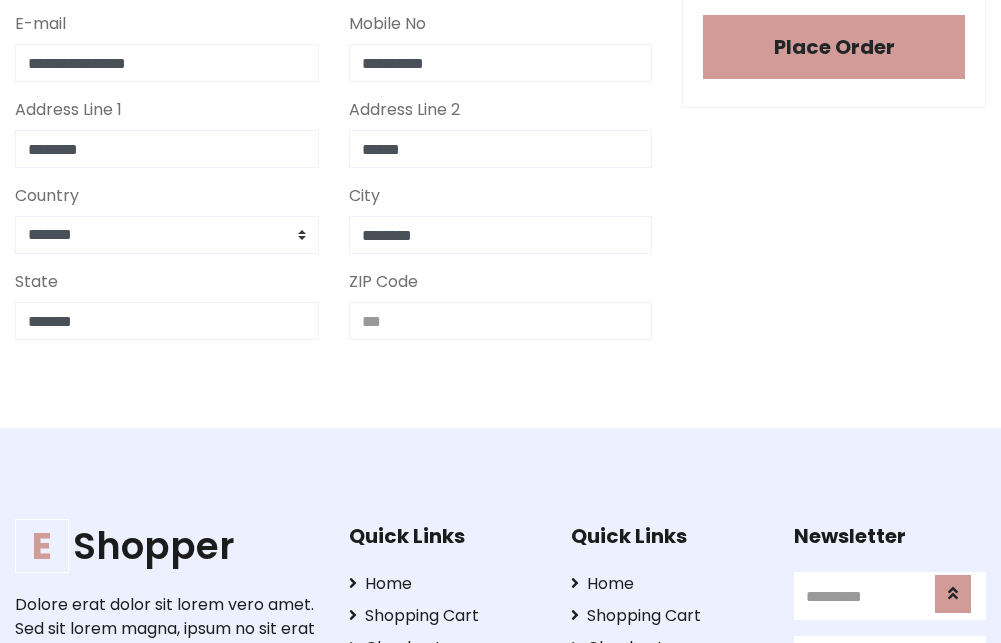 type on "*******" 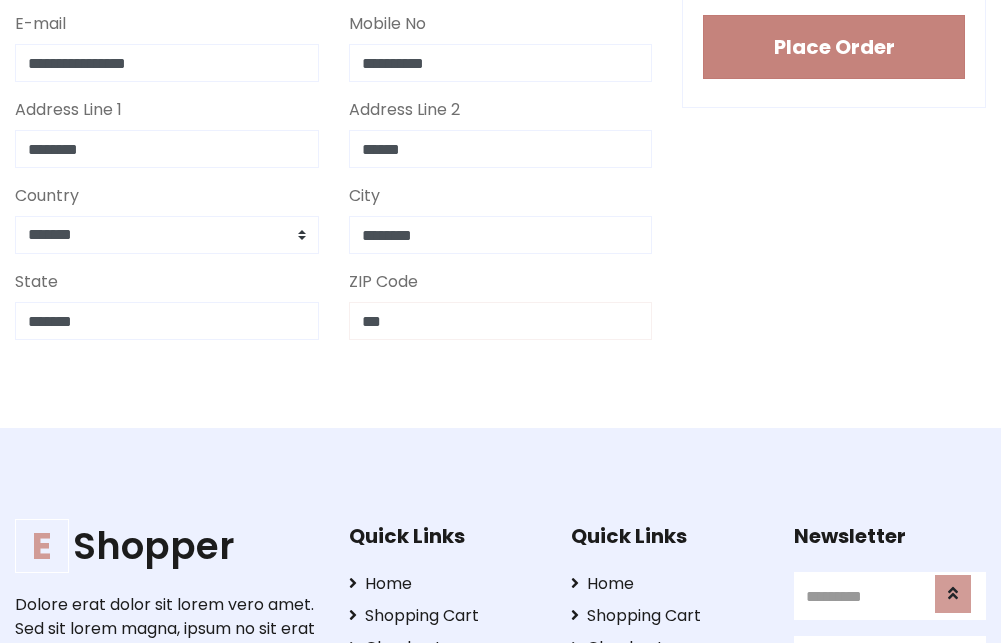 type on "***" 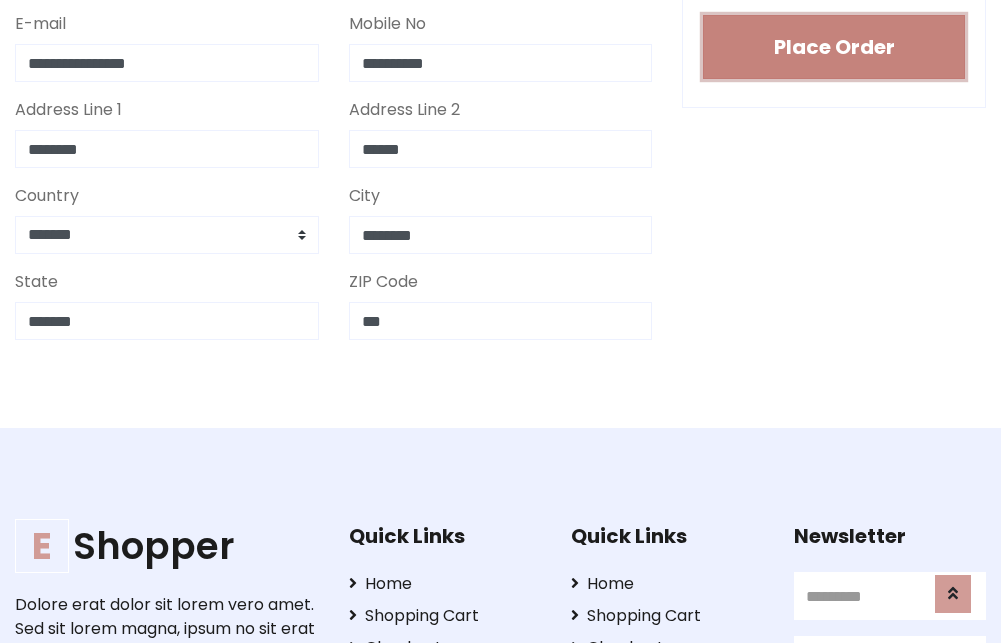 click on "Place Order" at bounding box center (834, 47) 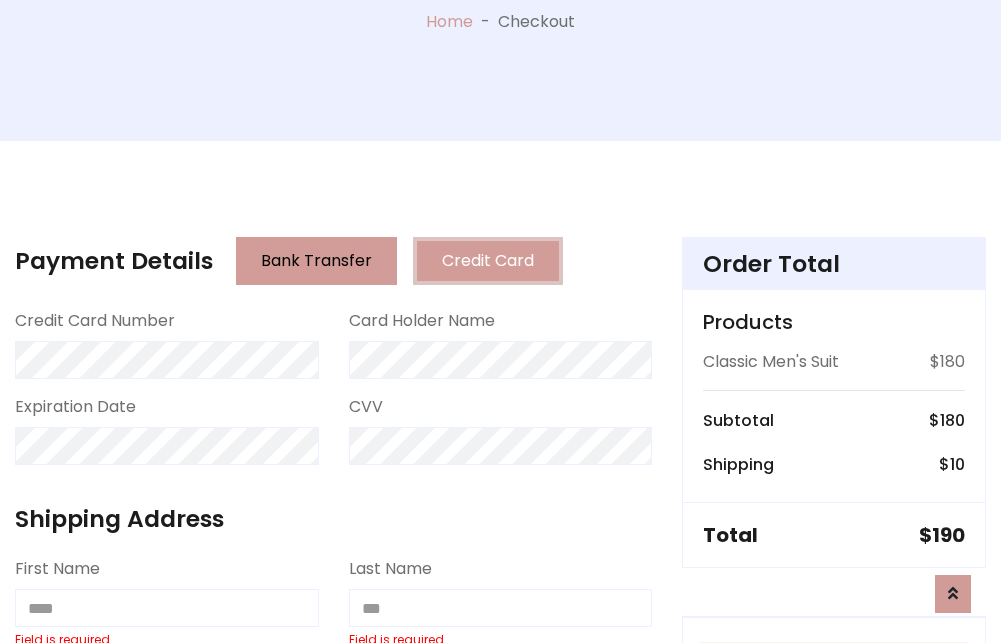 scroll, scrollTop: 0, scrollLeft: 0, axis: both 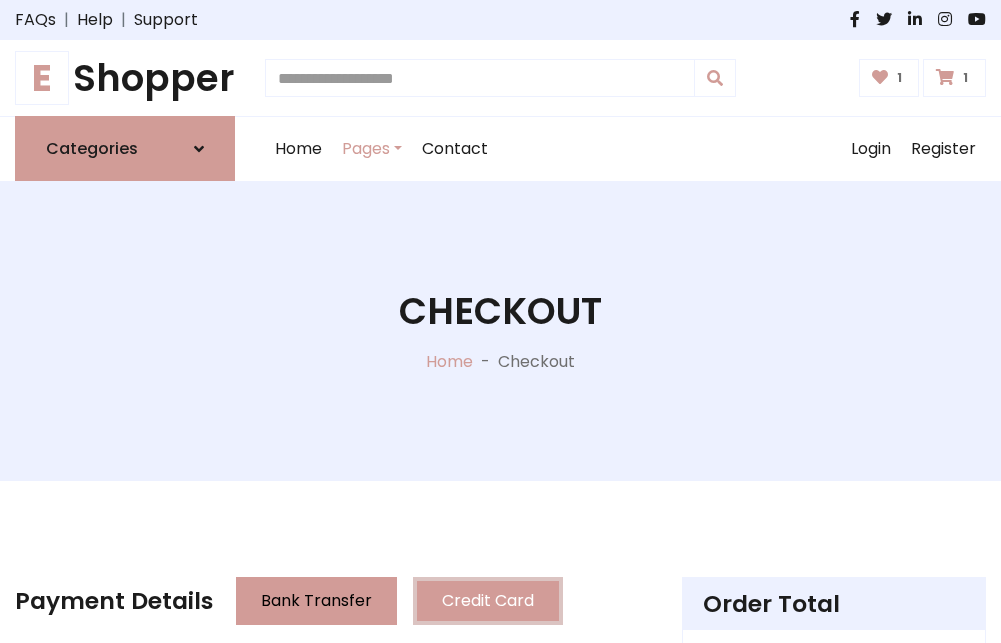 click on "E" at bounding box center (42, 78) 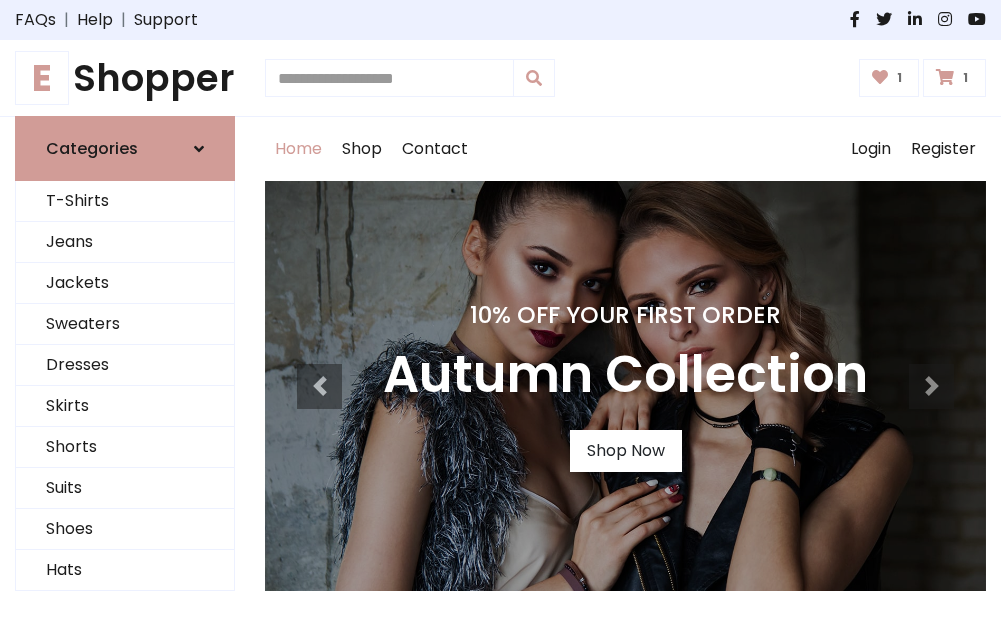 scroll, scrollTop: 0, scrollLeft: 0, axis: both 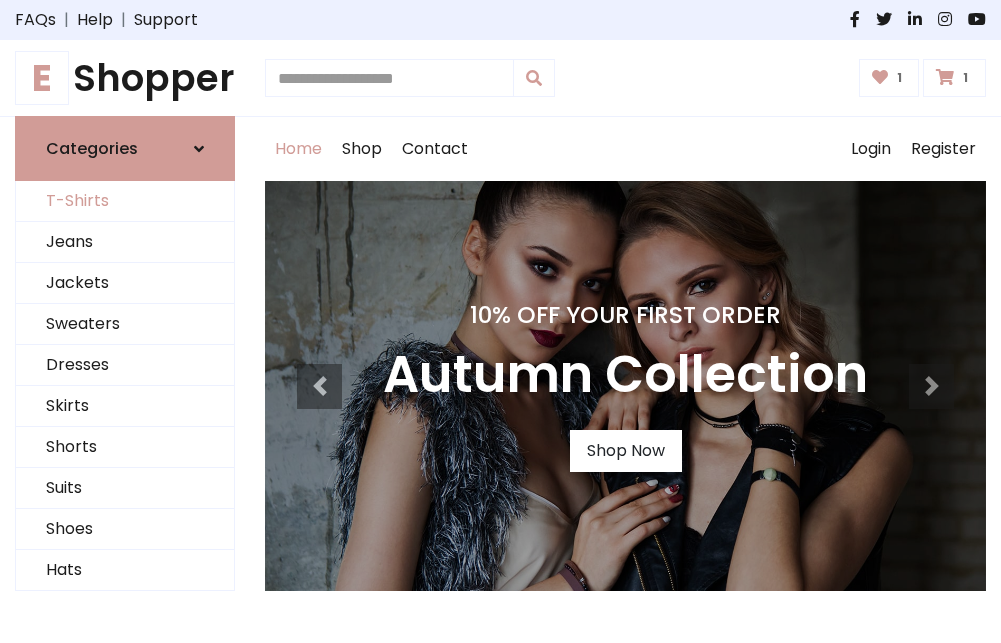 click on "T-Shirts" at bounding box center (125, 201) 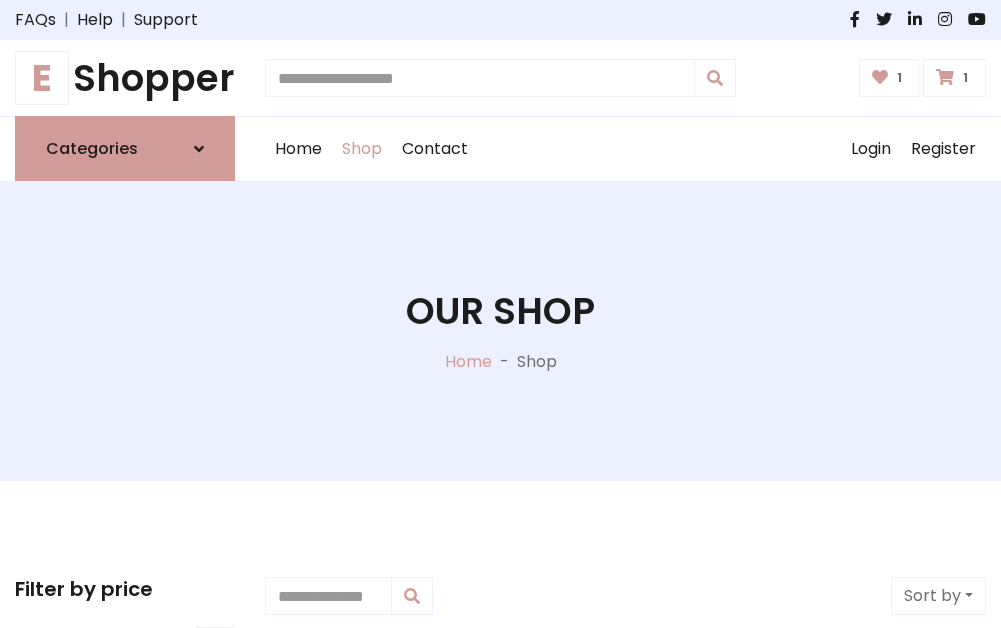 scroll, scrollTop: 0, scrollLeft: 0, axis: both 